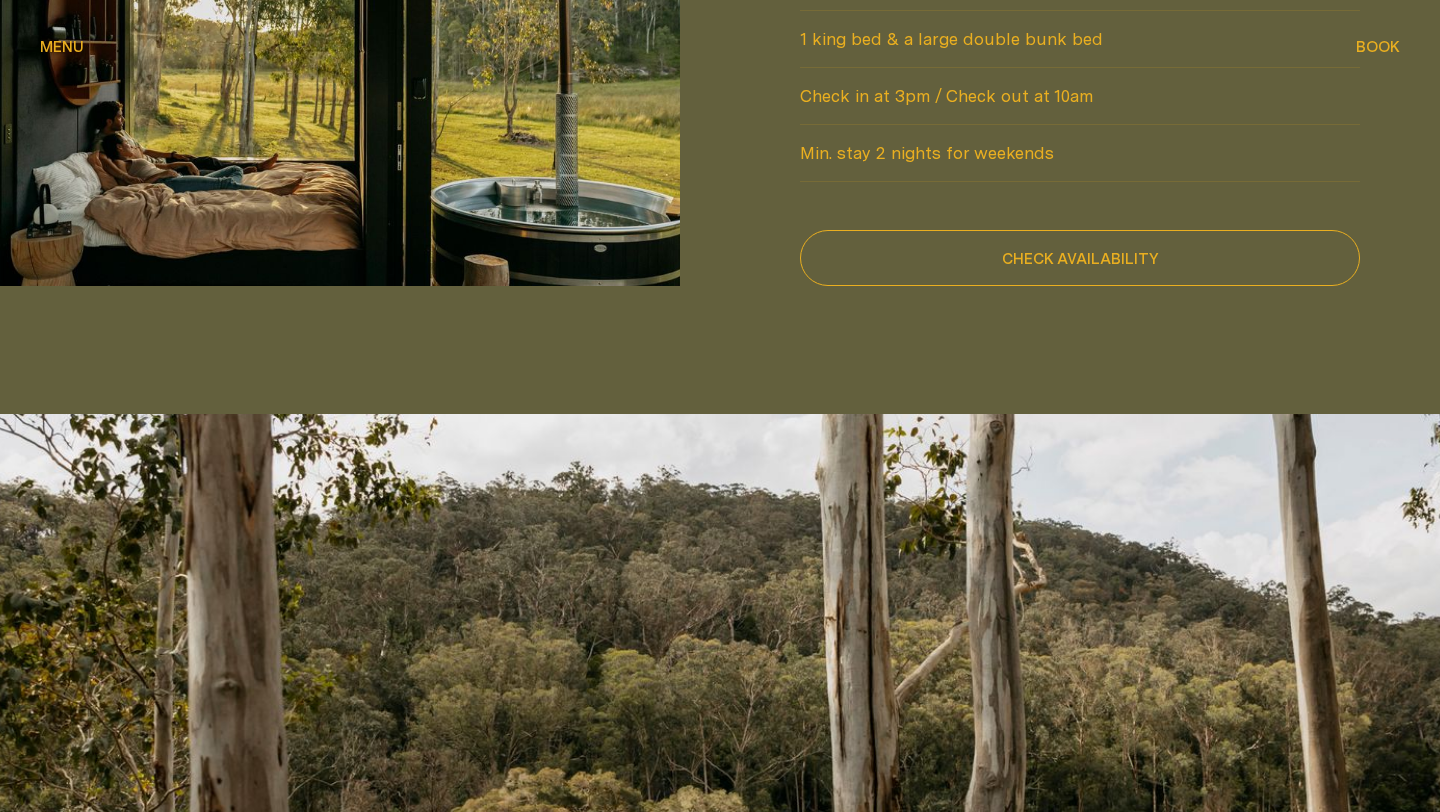 scroll, scrollTop: 1902, scrollLeft: 0, axis: vertical 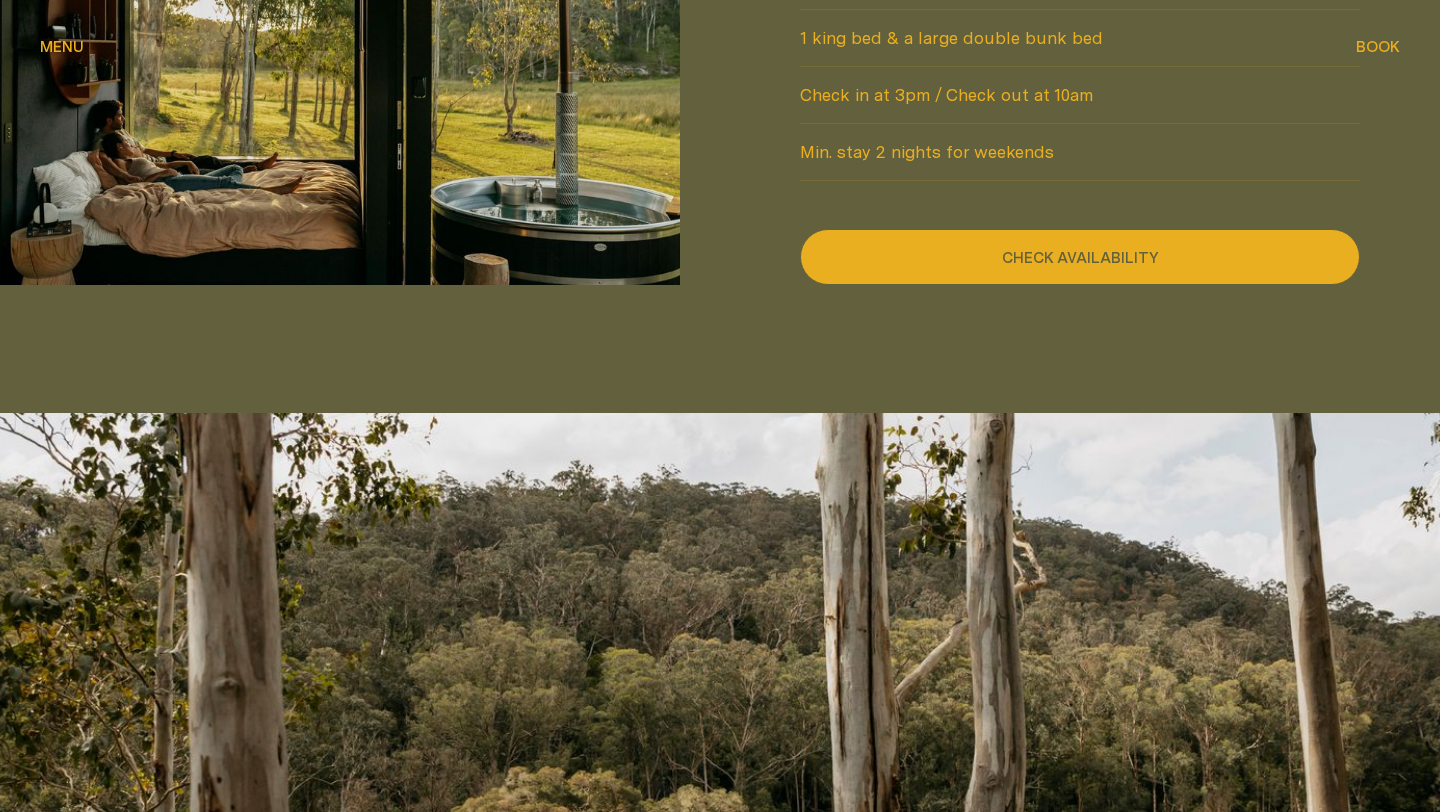 click on "Check availability" at bounding box center (1080, 257) 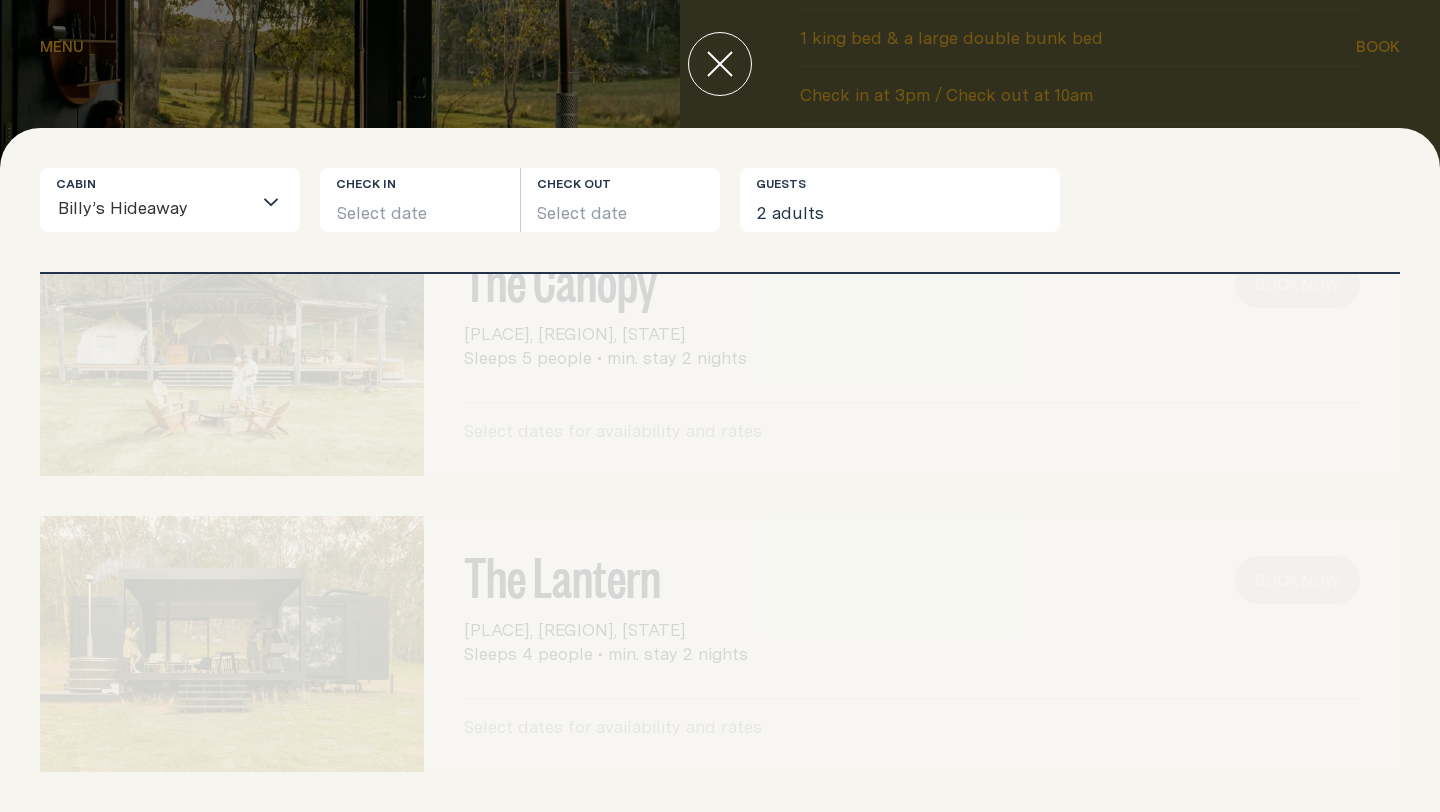 scroll, scrollTop: 0, scrollLeft: 0, axis: both 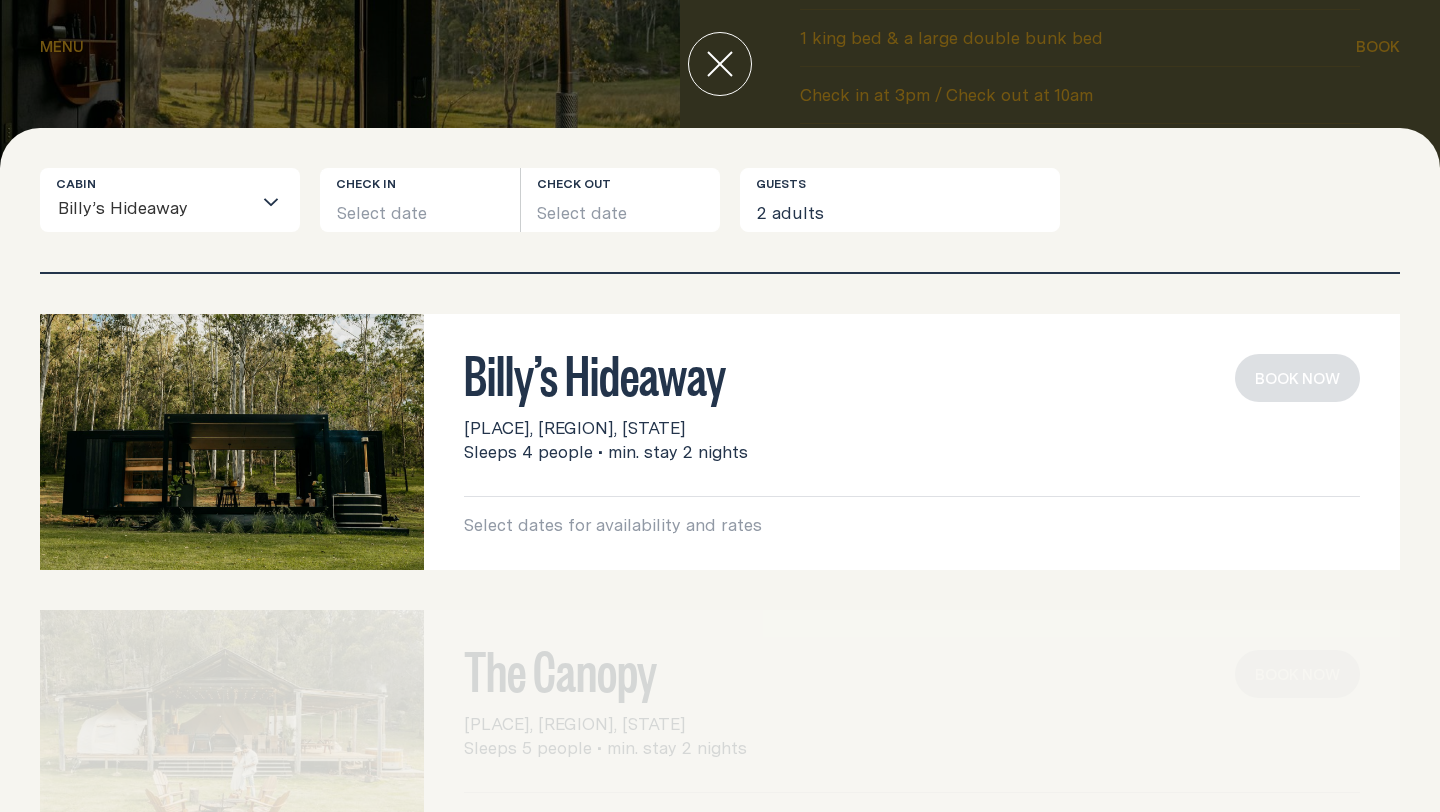 click on "[PLACE], [REGION], [STATE]" at bounding box center [574, 428] 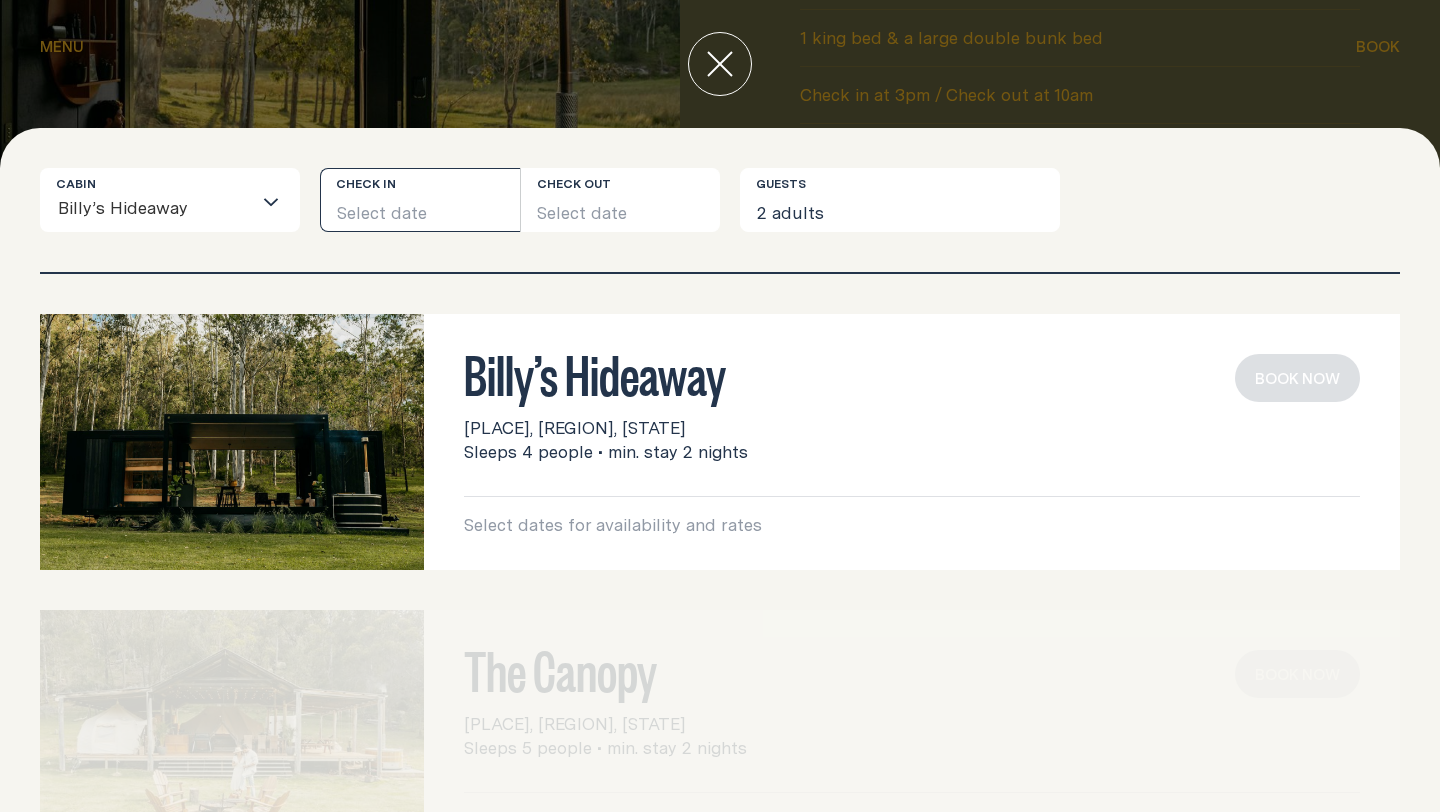 click on "Select date" at bounding box center (420, 200) 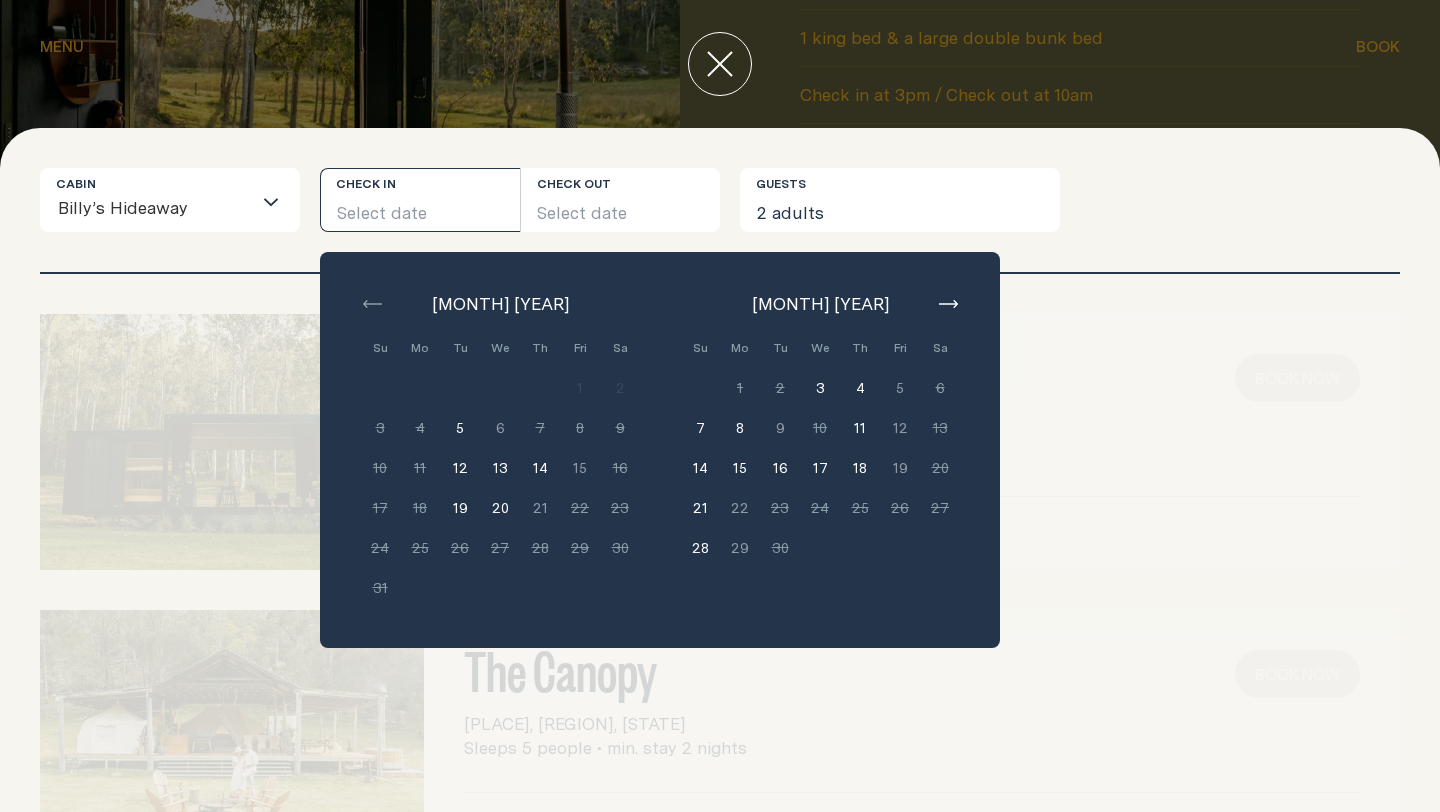 click 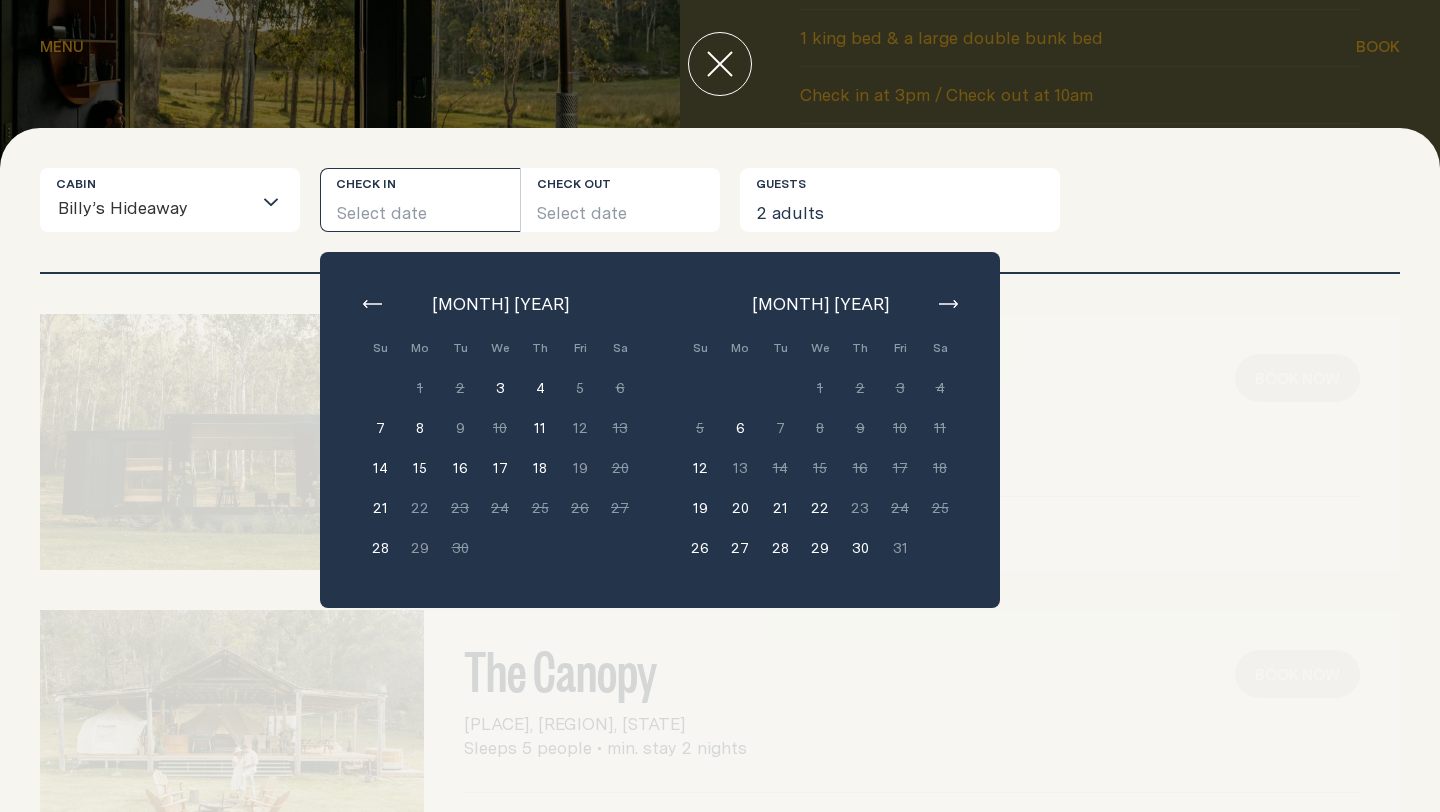click on "6" at bounding box center (740, 428) 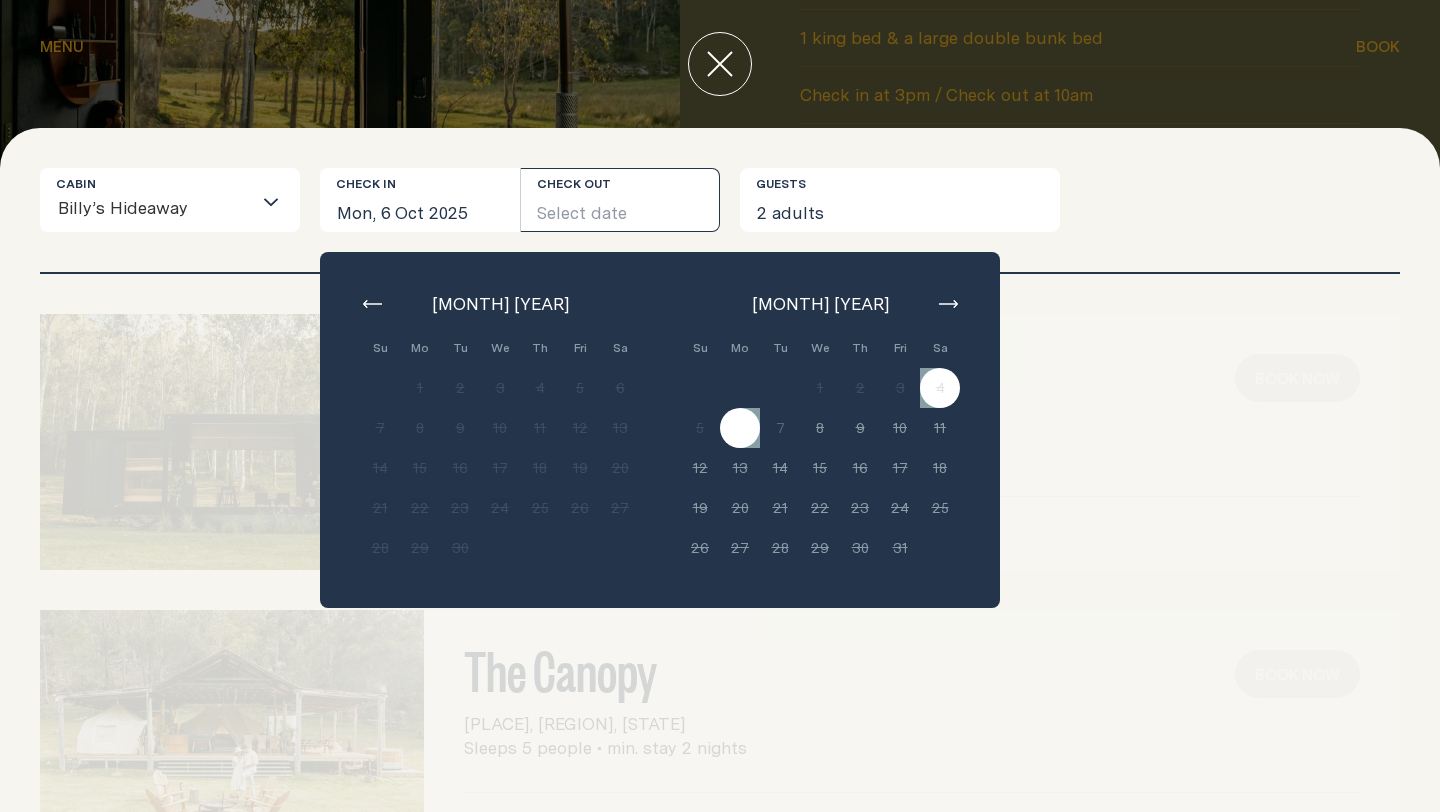 click on "[BUSINESS_NAME]
[PLACE], [REGION], [STATE]
Sleeps
4
people • min. stay 2 nights
Select dates for availability and rates
Book now" at bounding box center [720, 442] 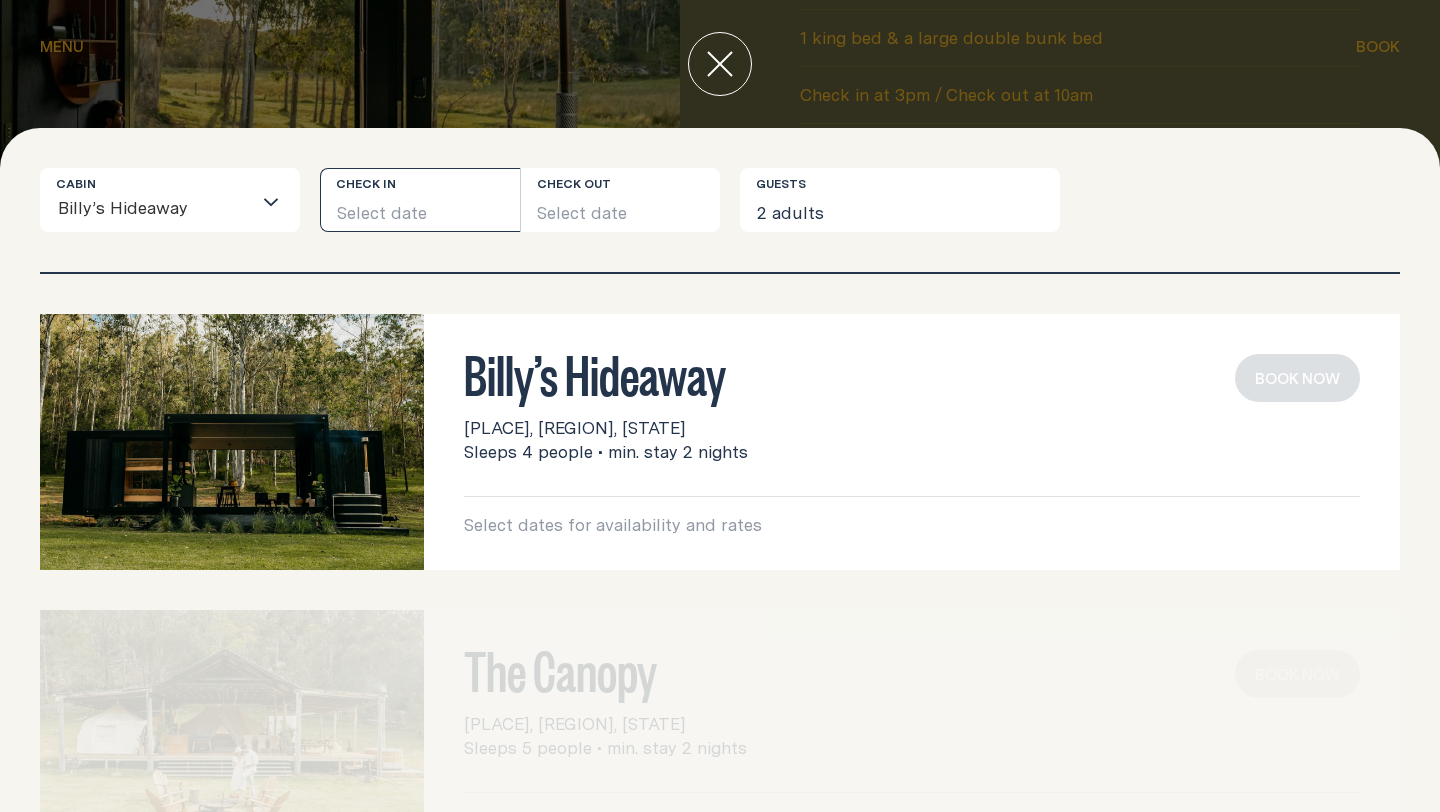 click on "Select date" at bounding box center [420, 200] 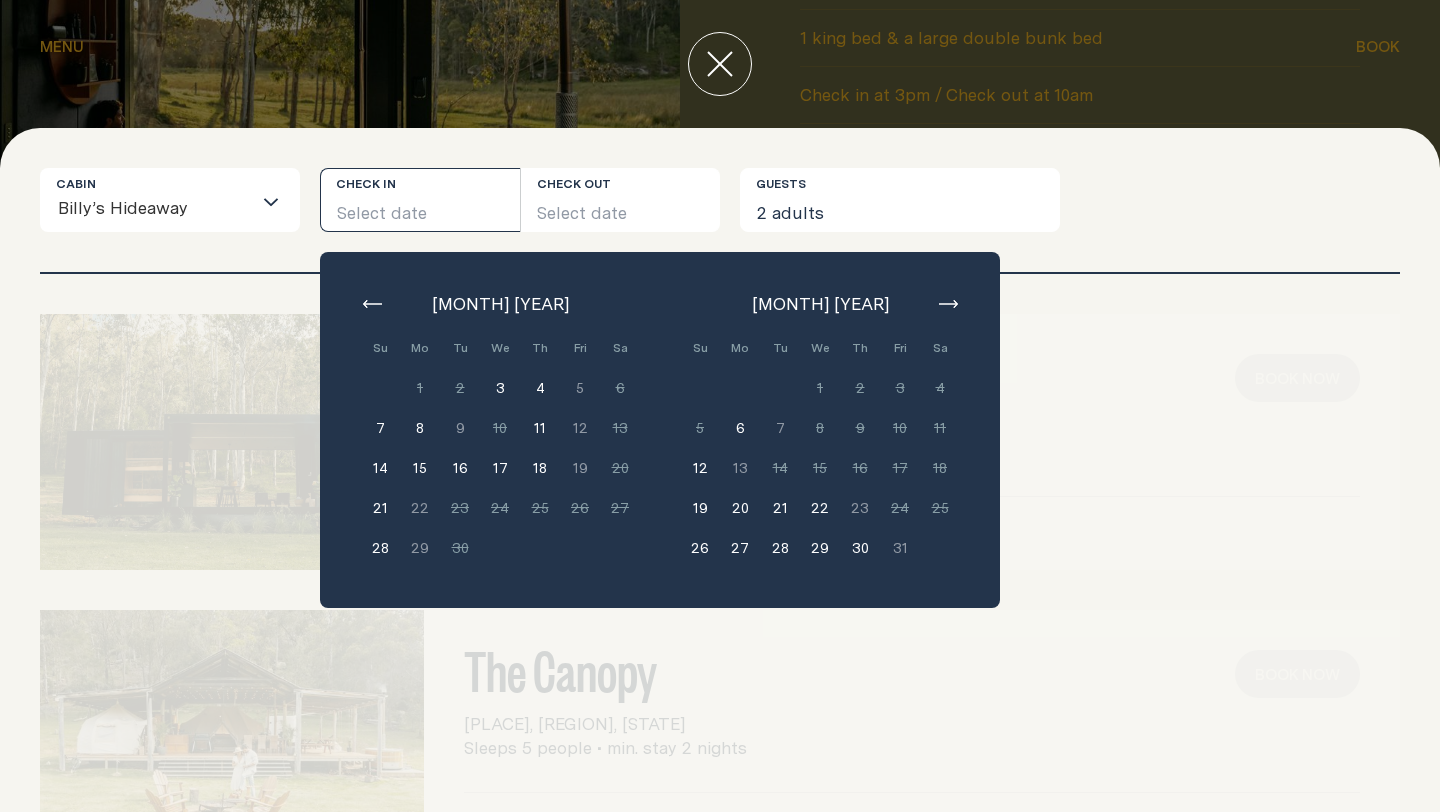 click 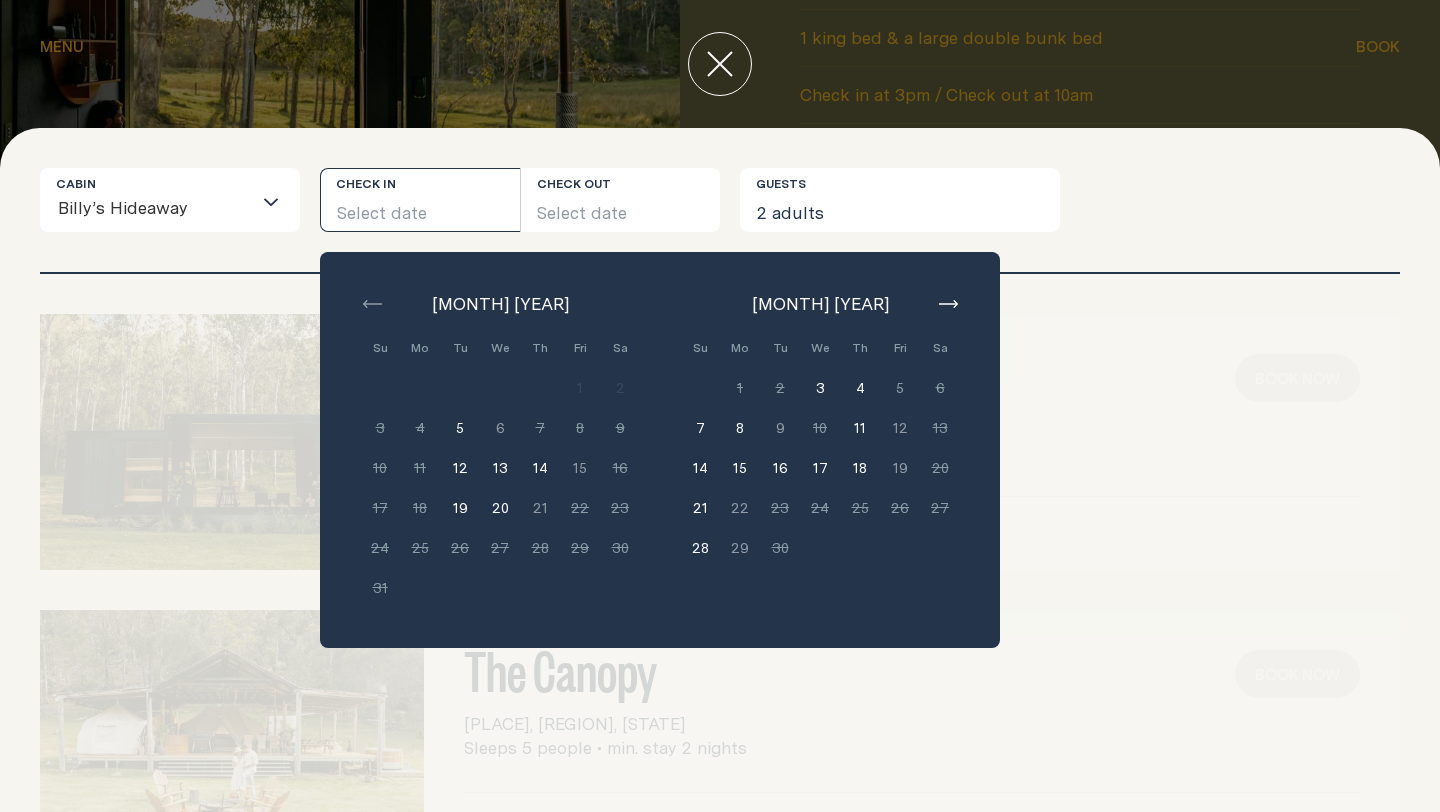 click 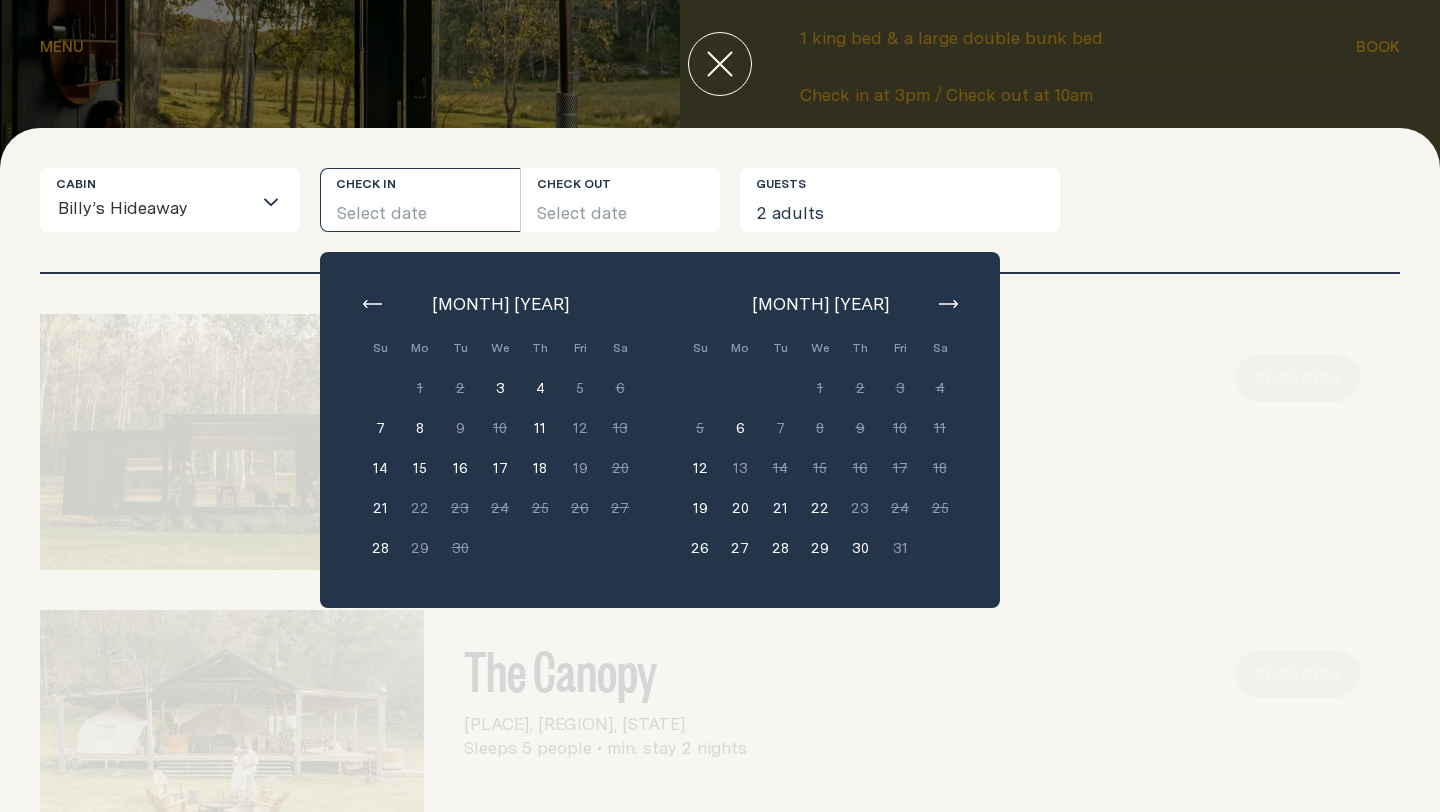 click 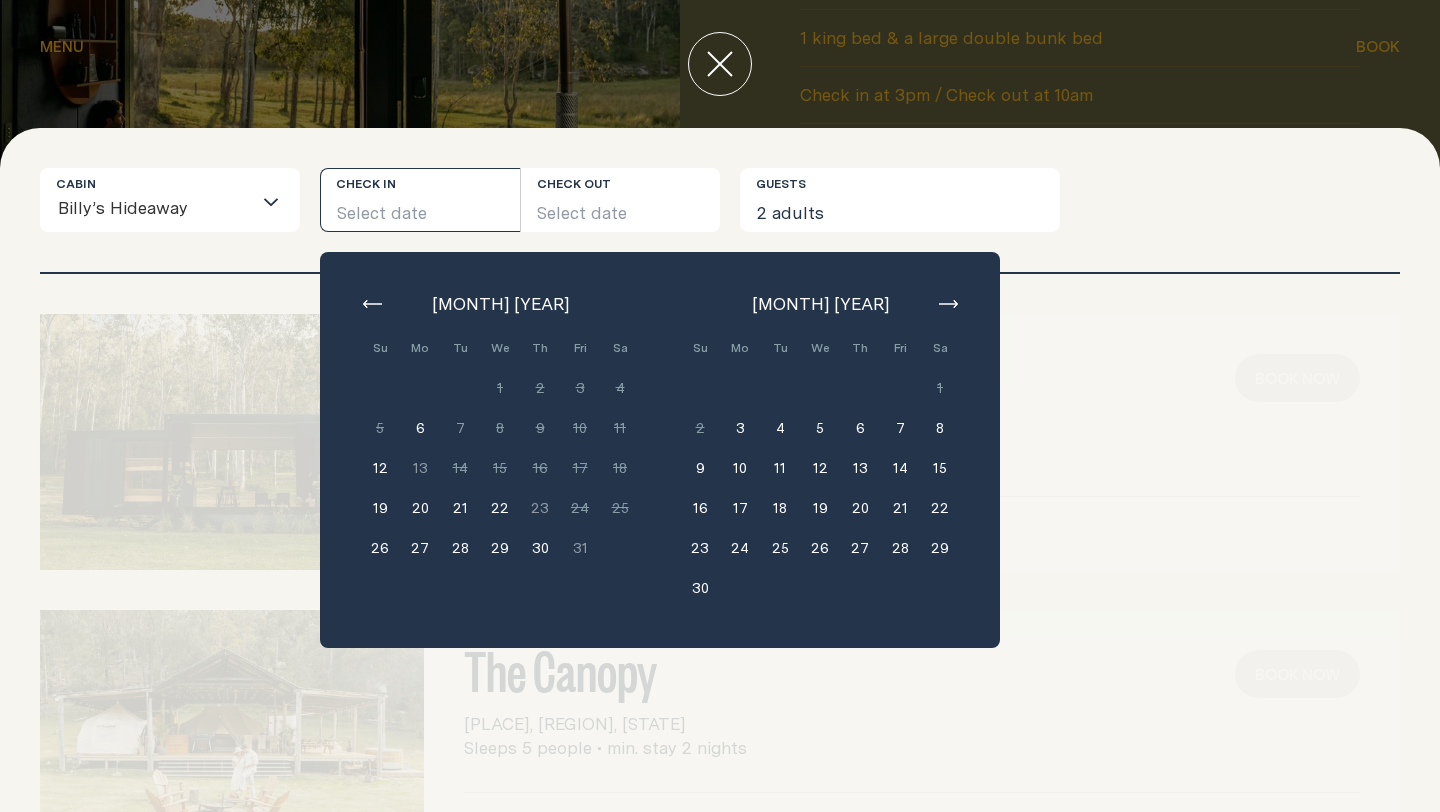 click 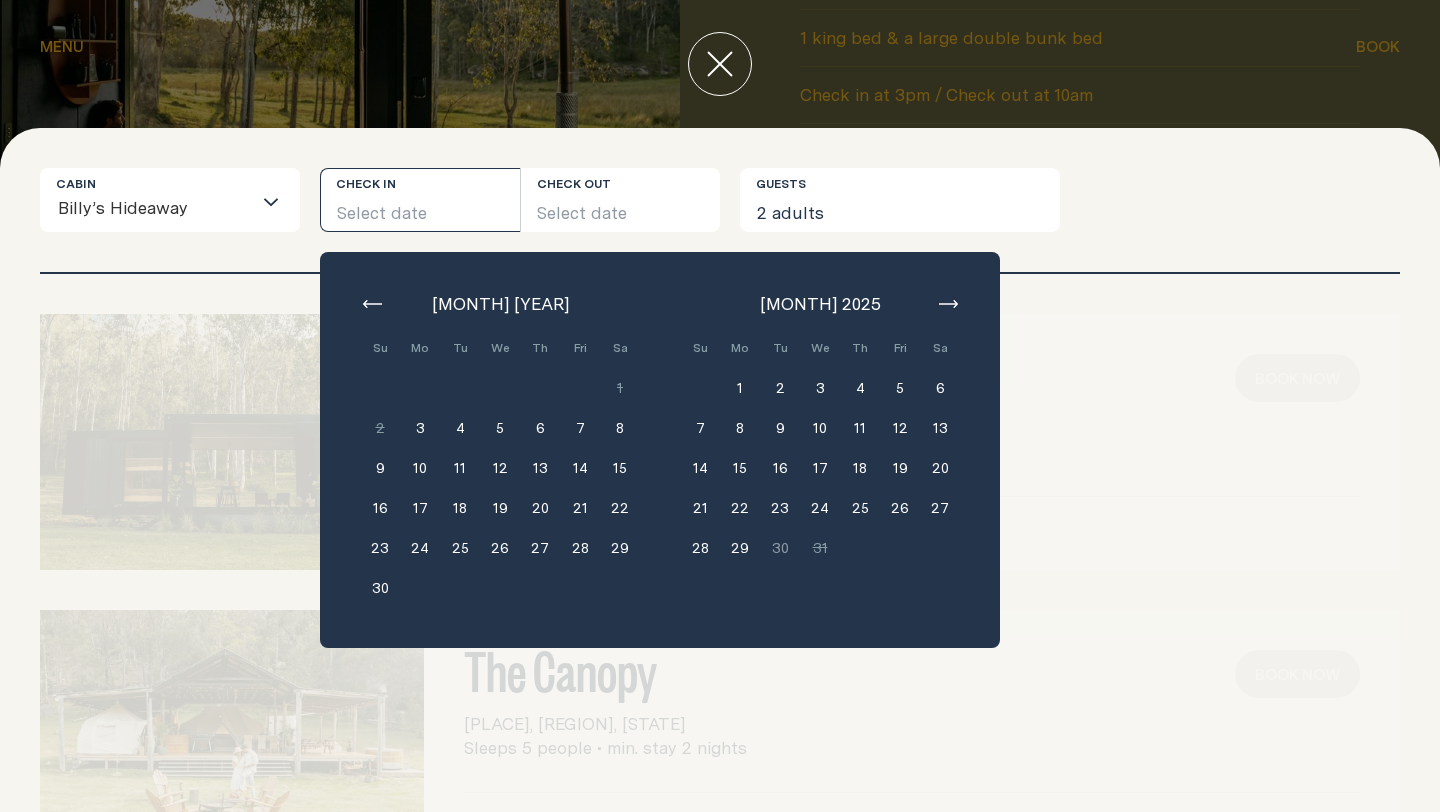 click 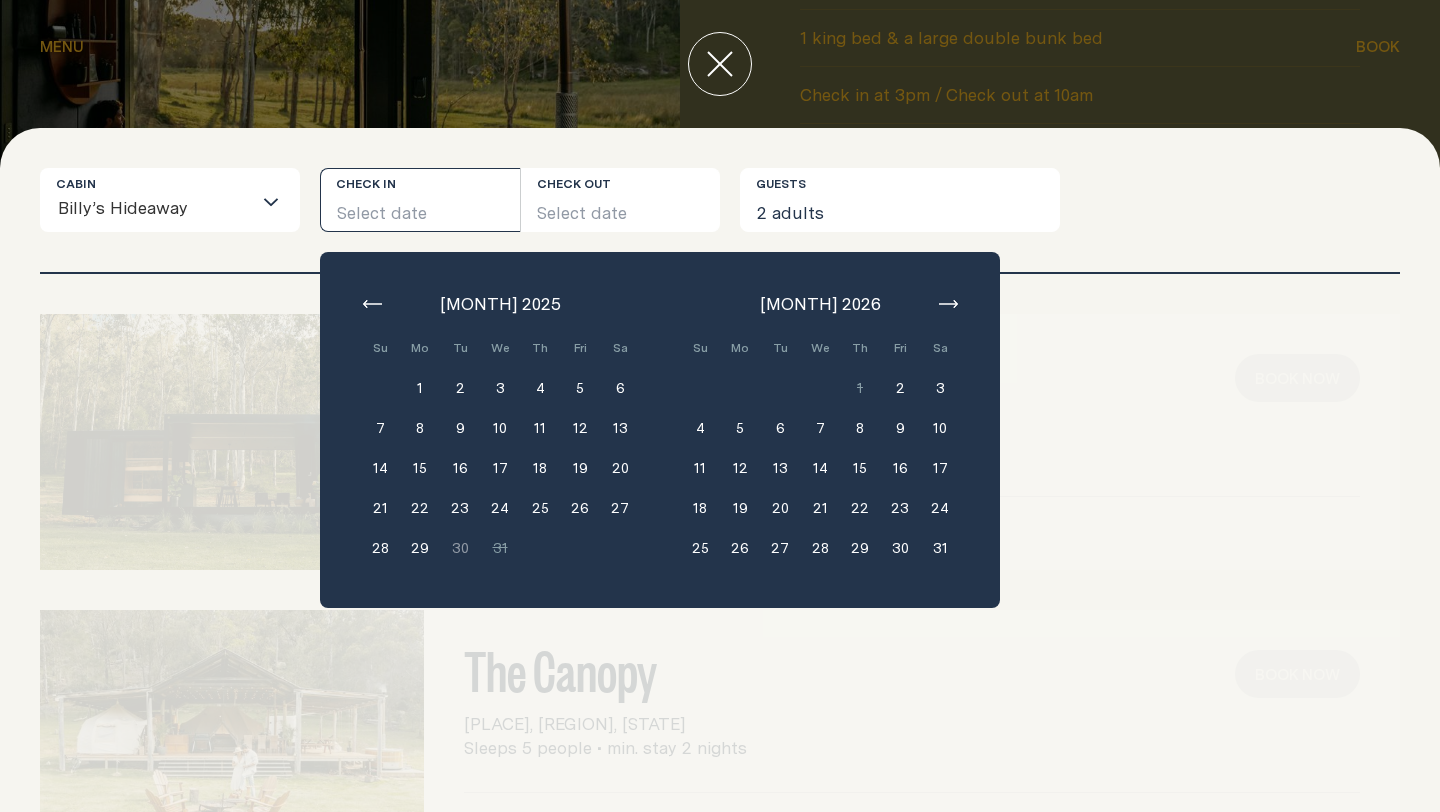 click 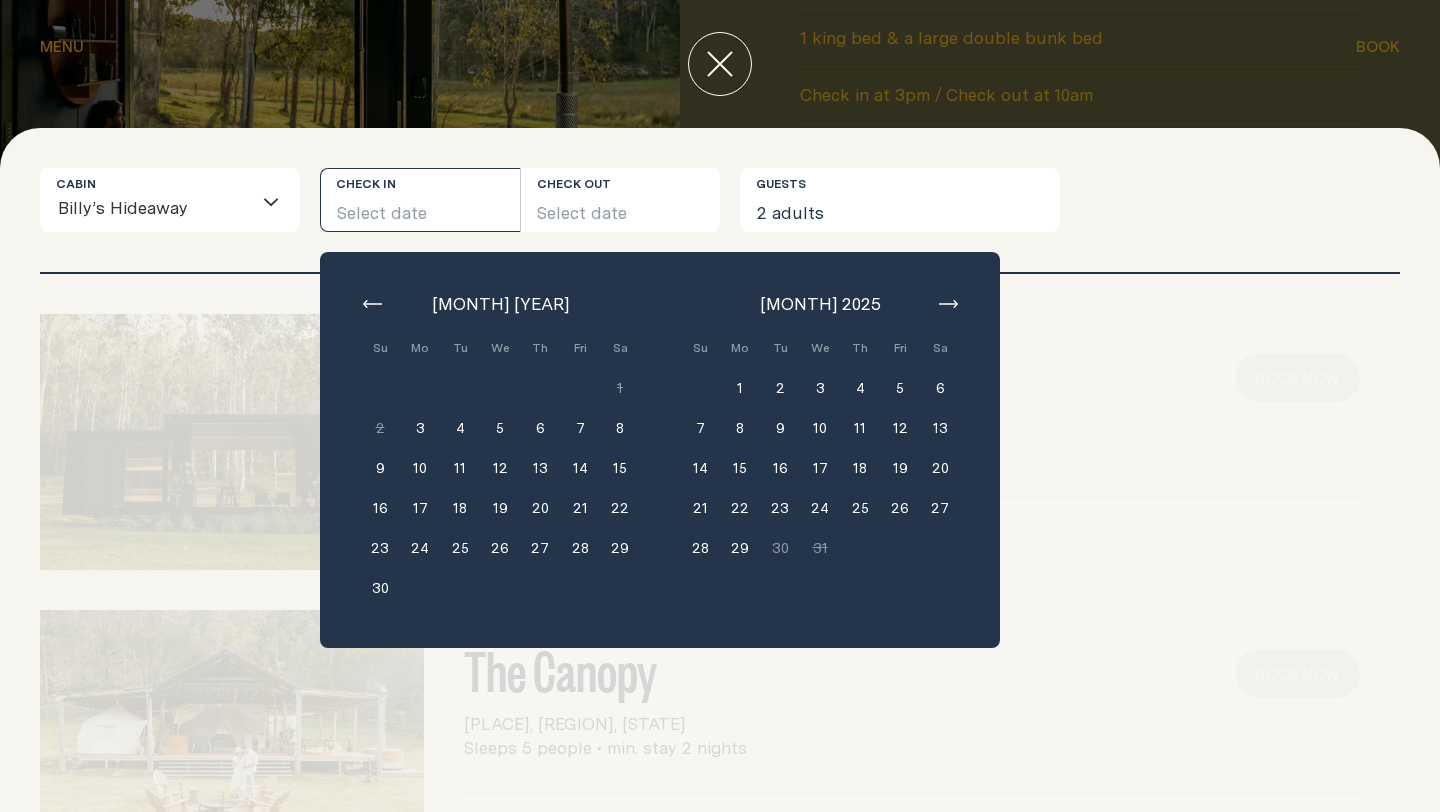 click on "26" at bounding box center [900, 508] 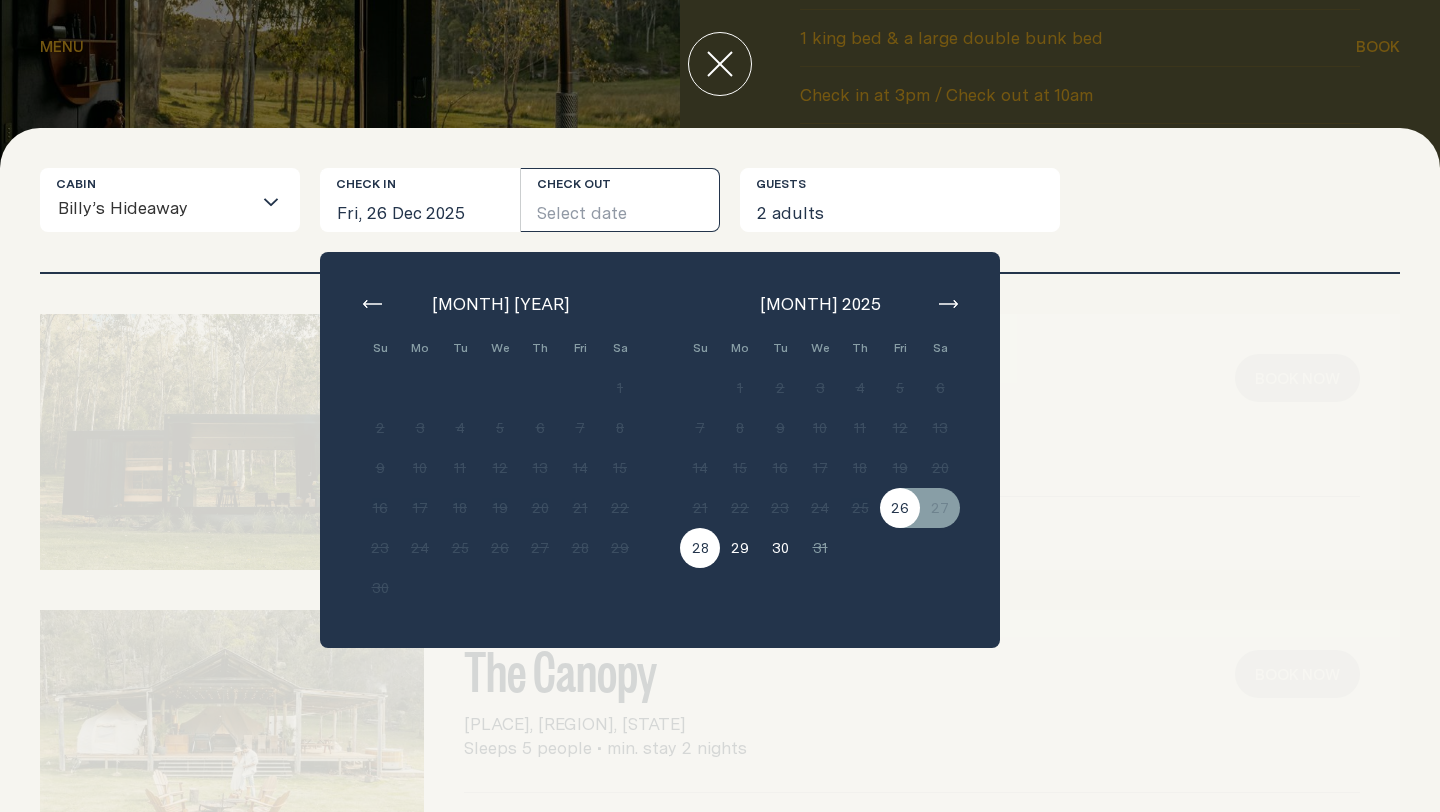 click on "28" at bounding box center [700, 548] 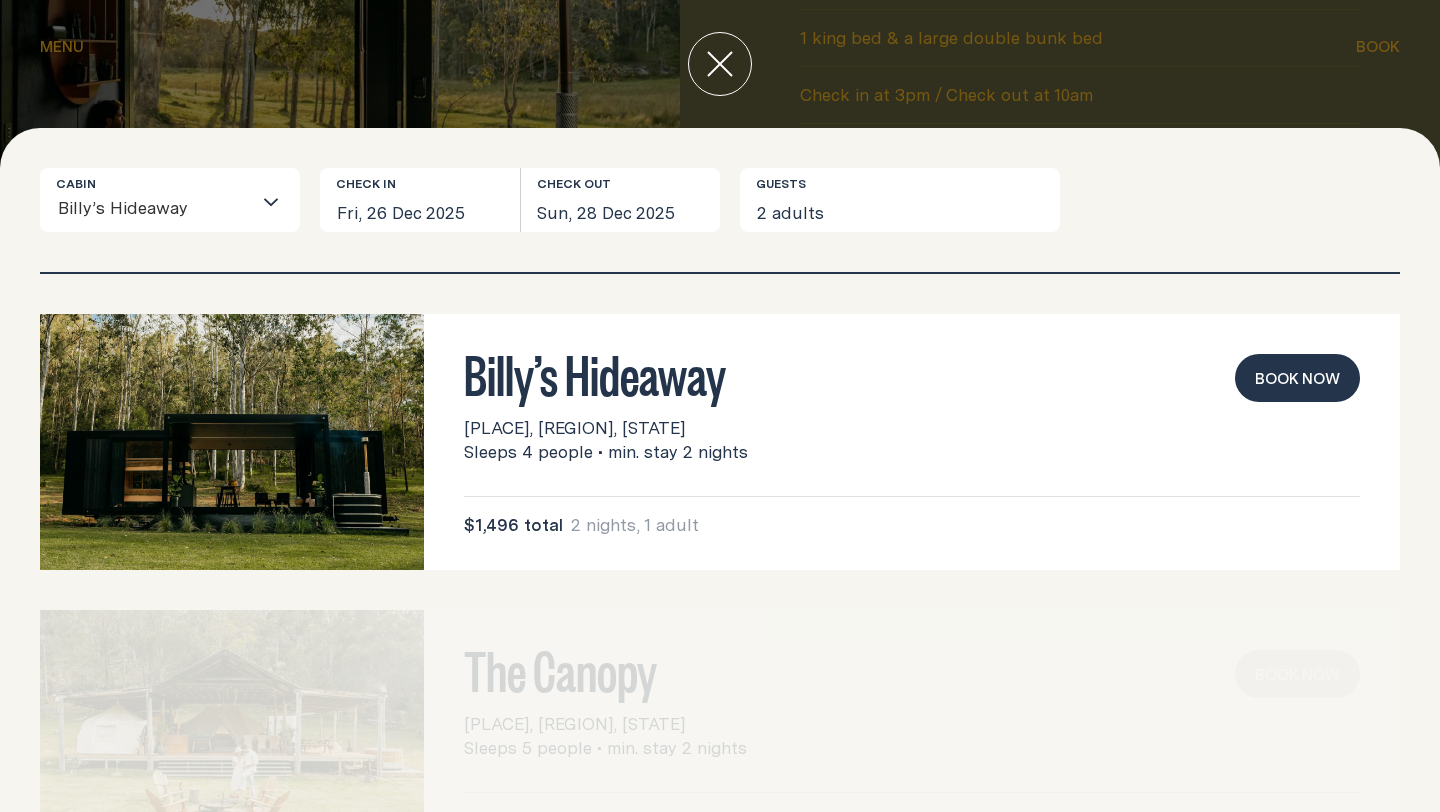 click at bounding box center [232, 442] 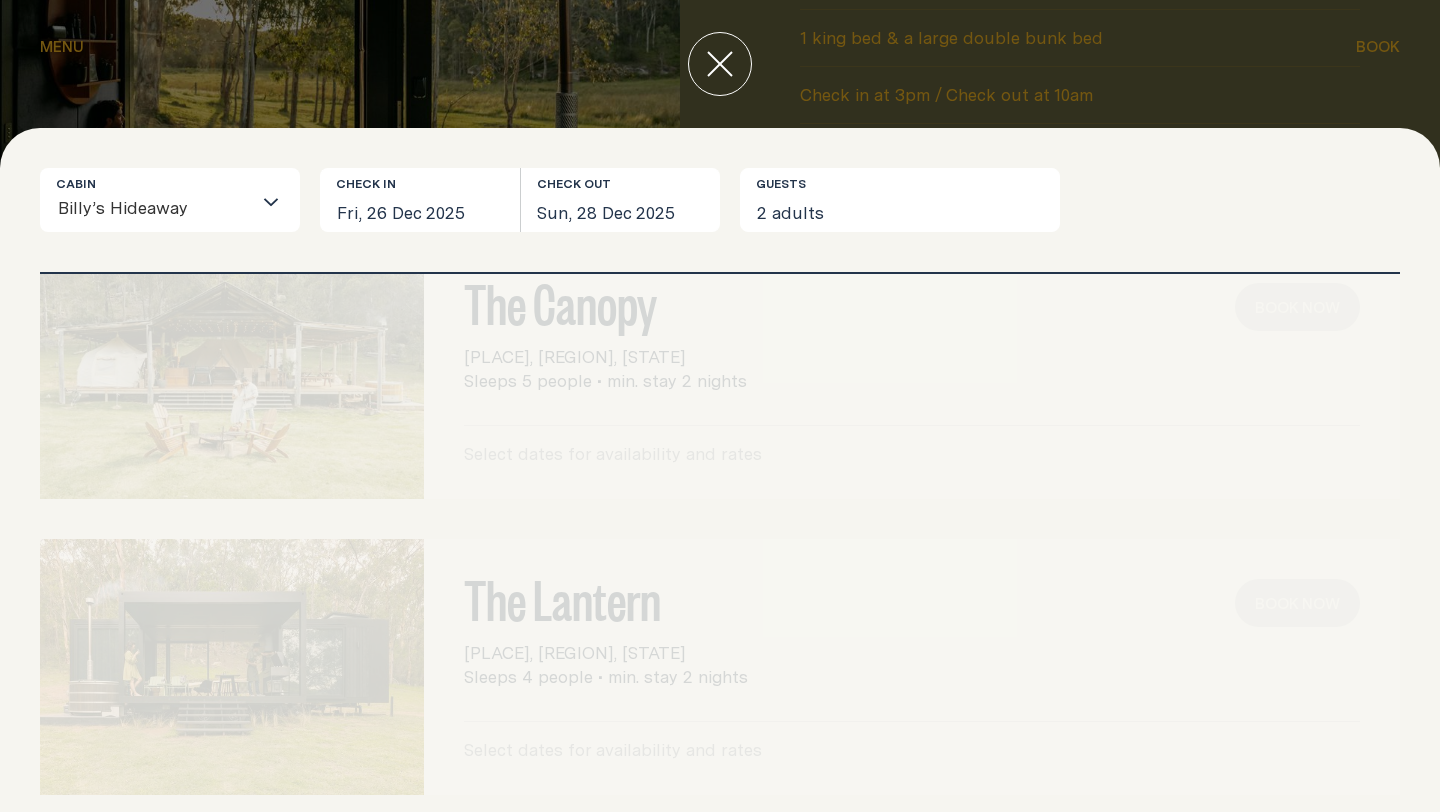 scroll, scrollTop: 0, scrollLeft: 0, axis: both 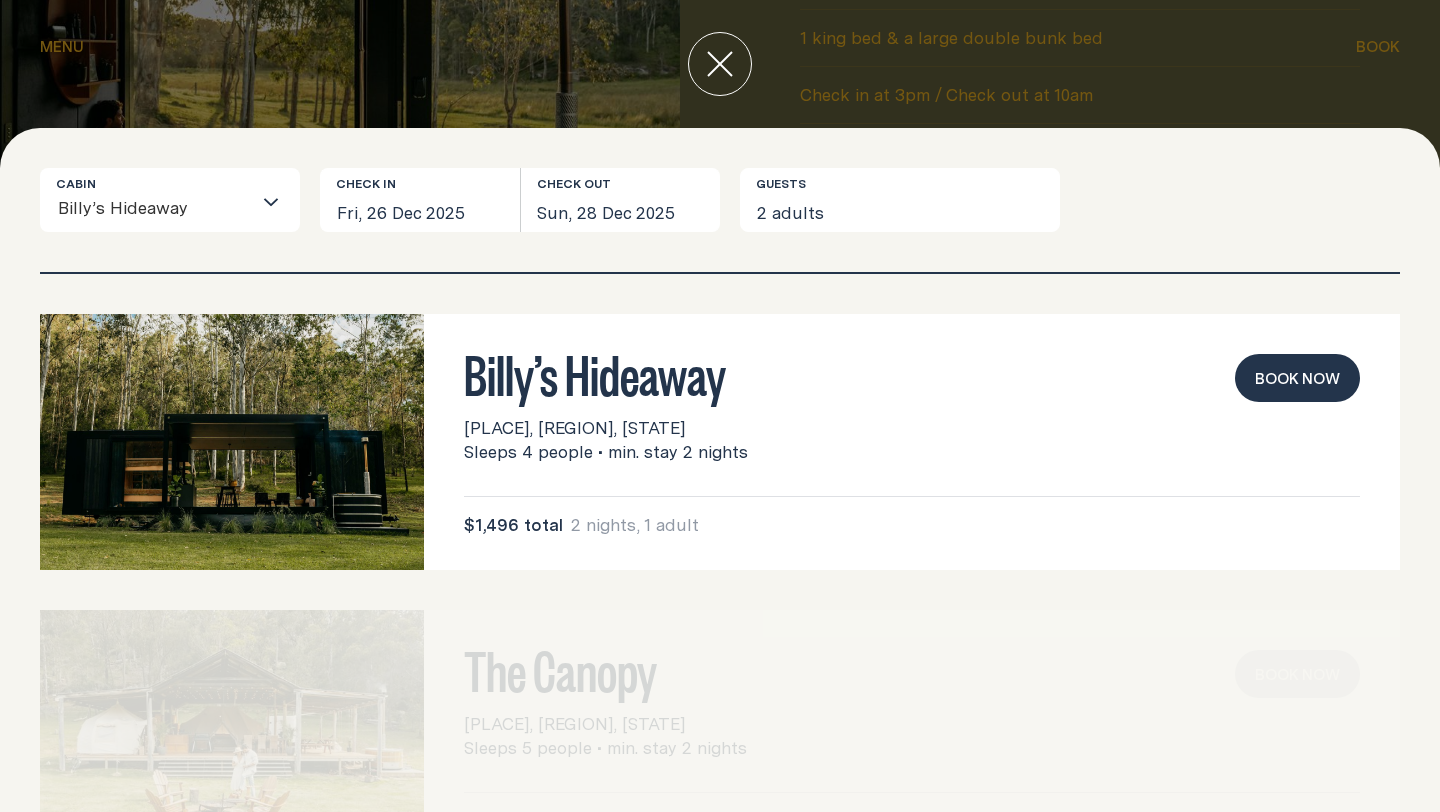 click 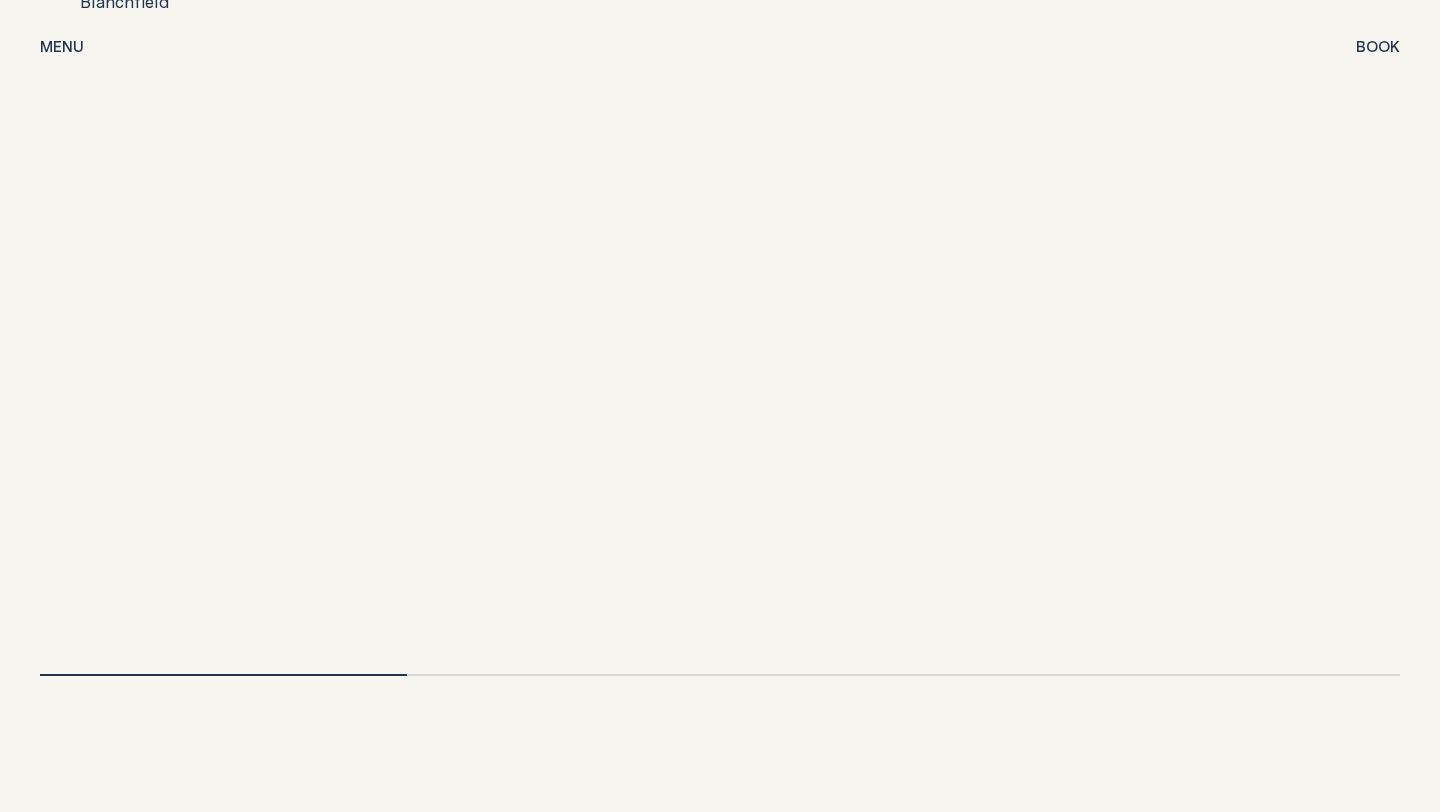 scroll, scrollTop: 4012, scrollLeft: 0, axis: vertical 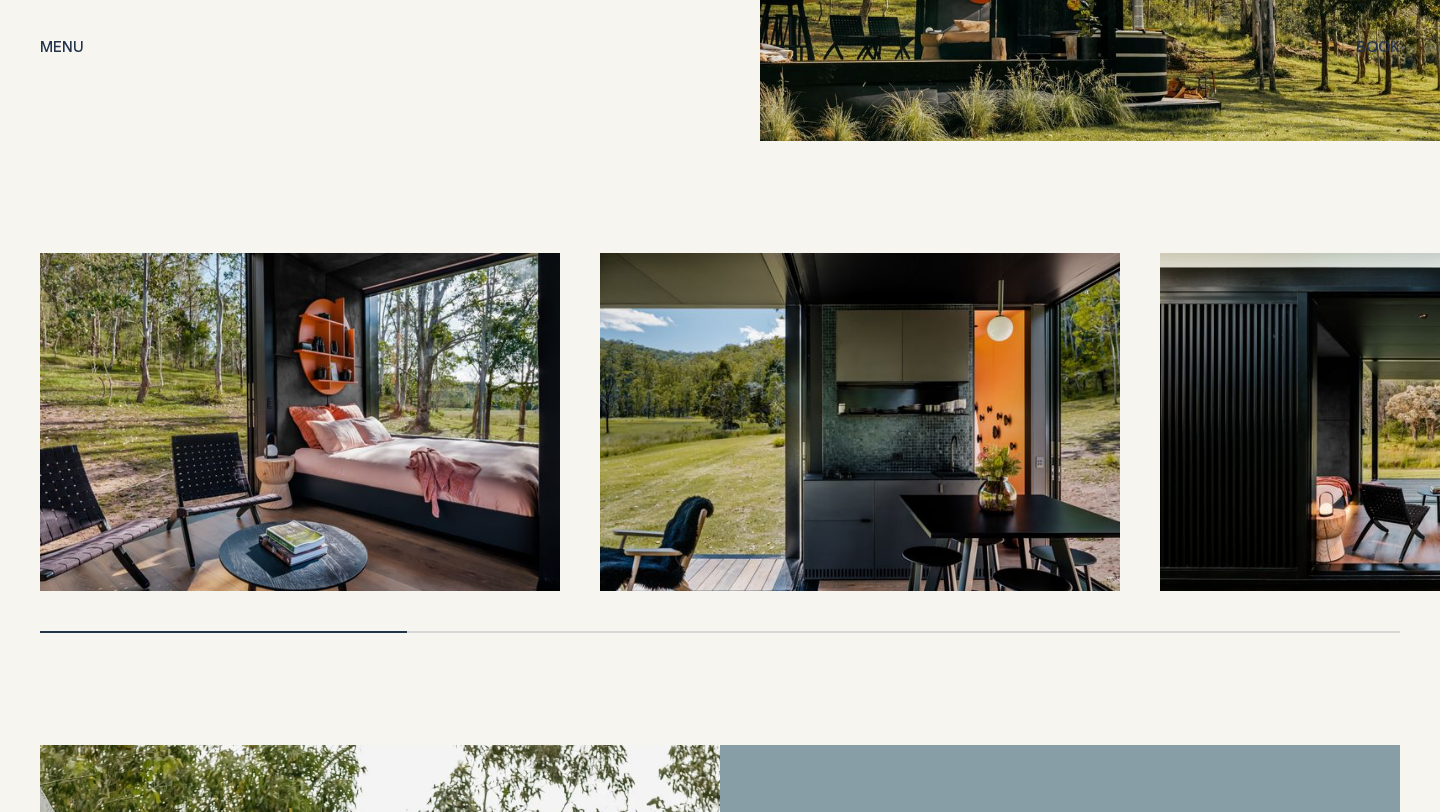drag, startPoint x: 441, startPoint y: 465, endPoint x: 185, endPoint y: 463, distance: 256.0078 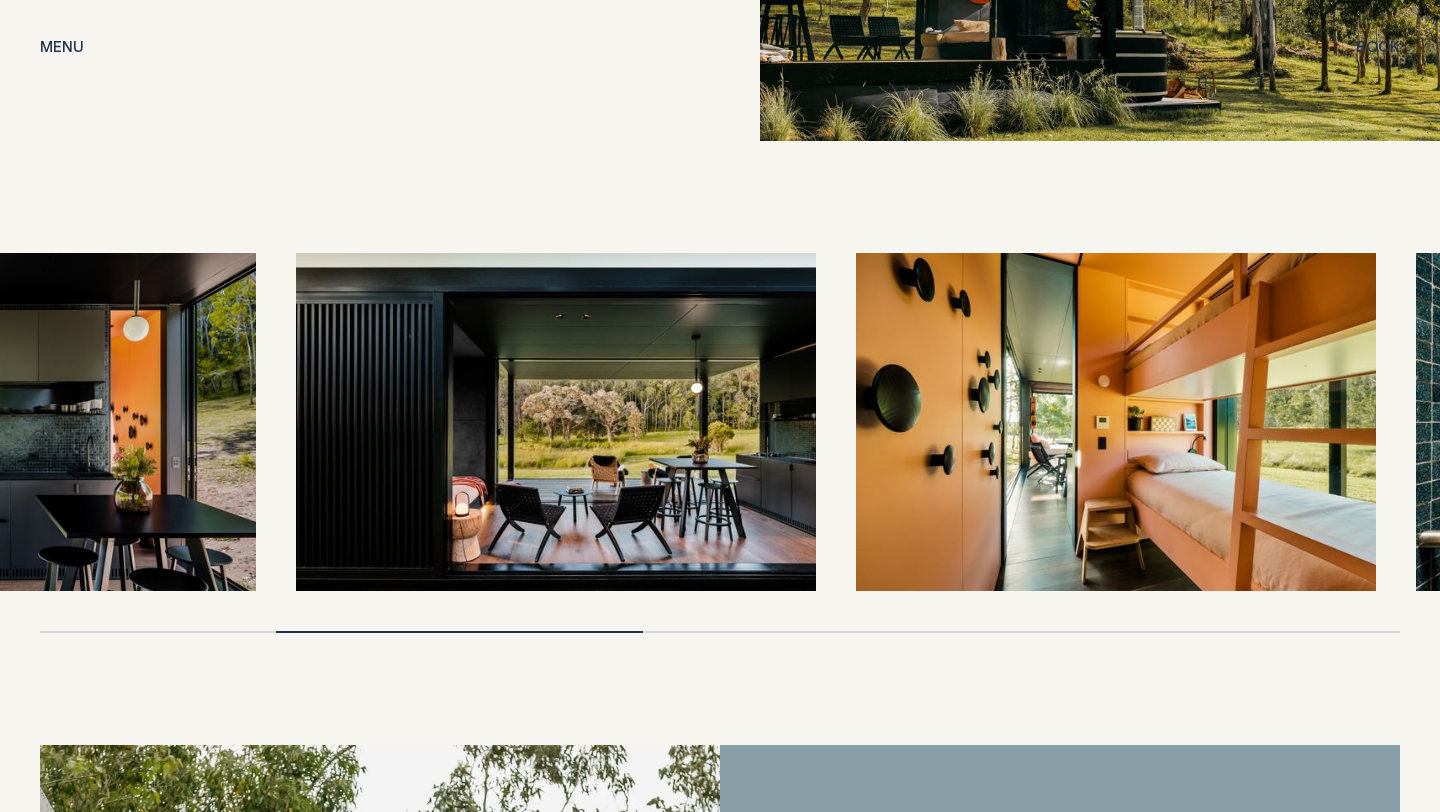 drag, startPoint x: 640, startPoint y: 448, endPoint x: 336, endPoint y: 433, distance: 304.36984 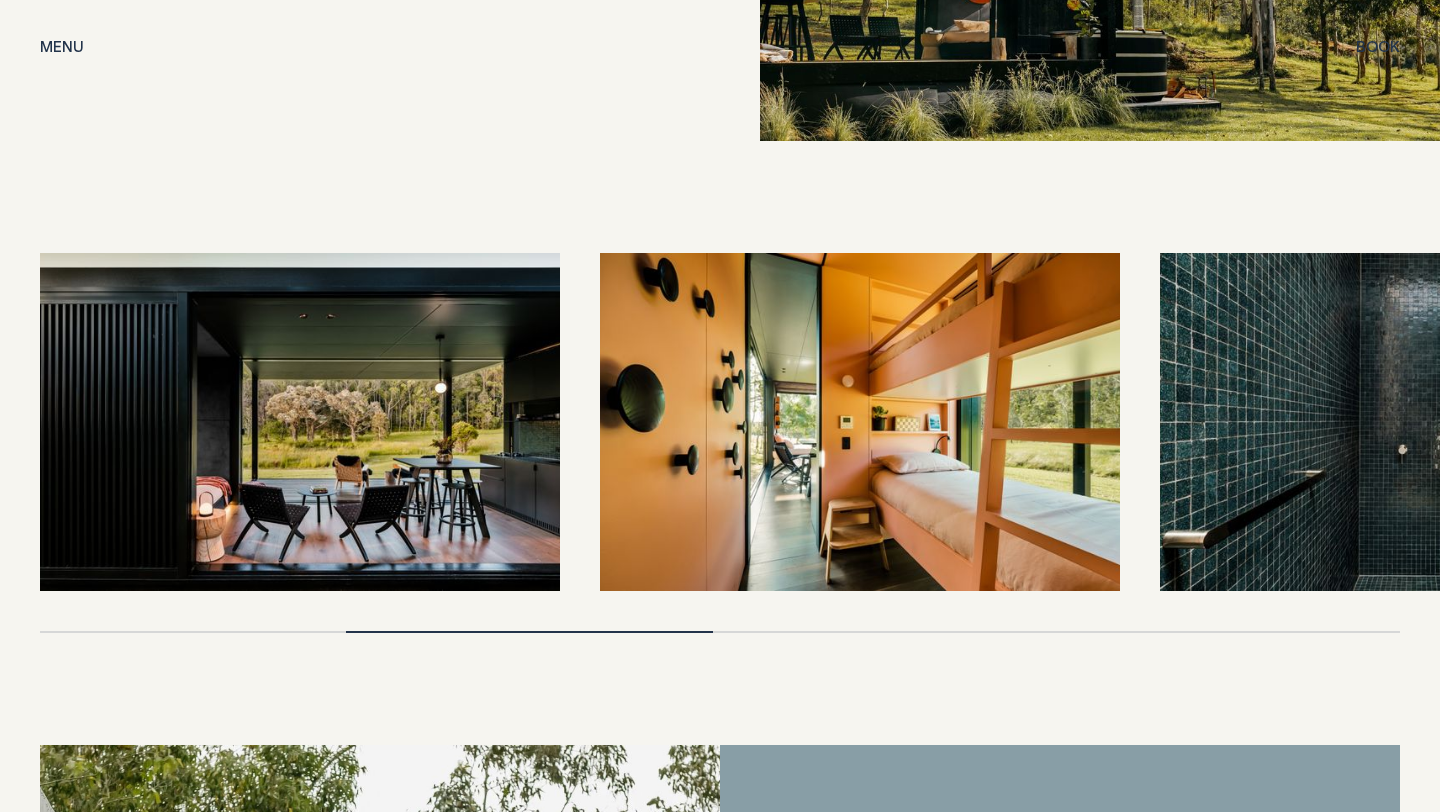 drag, startPoint x: 890, startPoint y: 492, endPoint x: 516, endPoint y: 479, distance: 374.22586 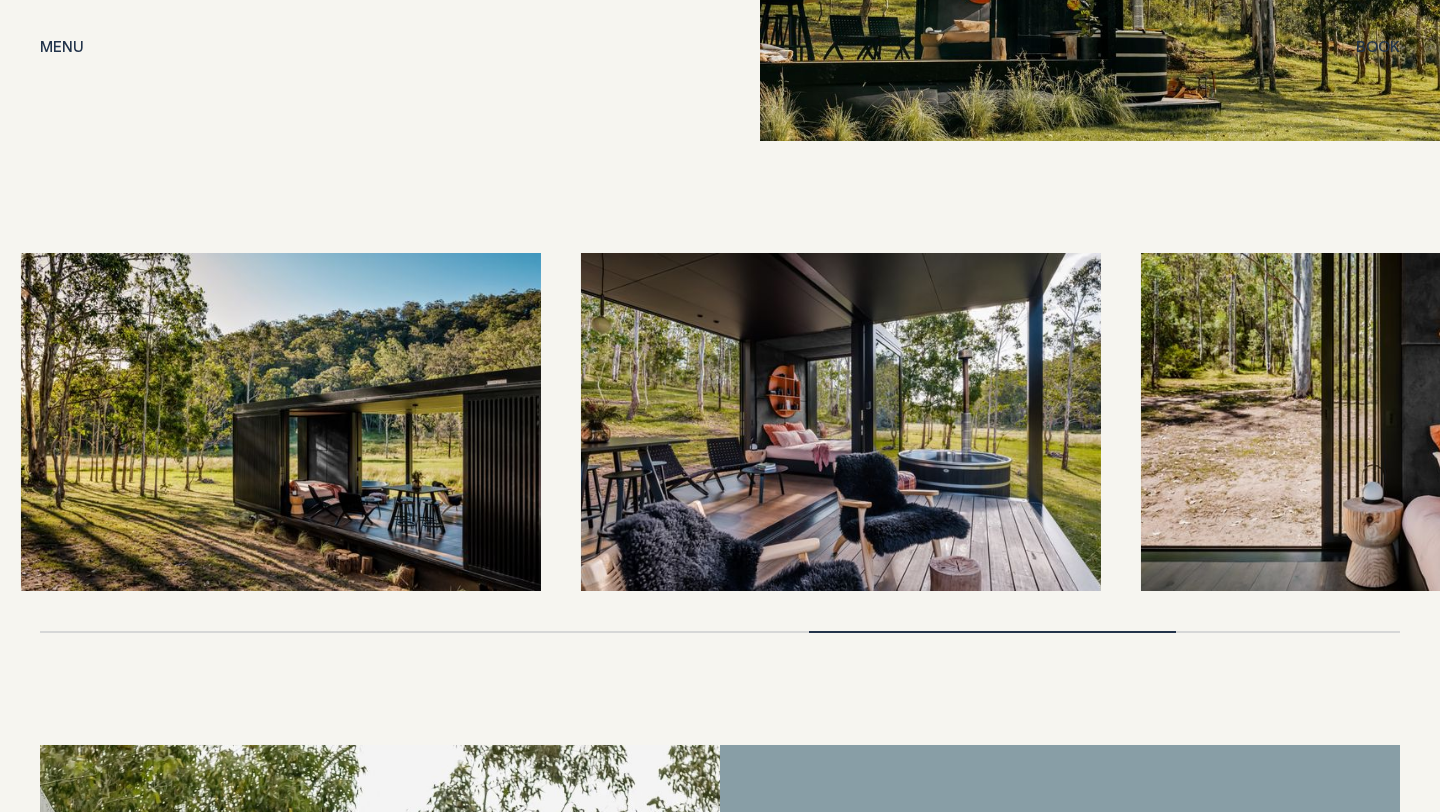 drag, startPoint x: 349, startPoint y: 462, endPoint x: 826, endPoint y: 465, distance: 477.00943 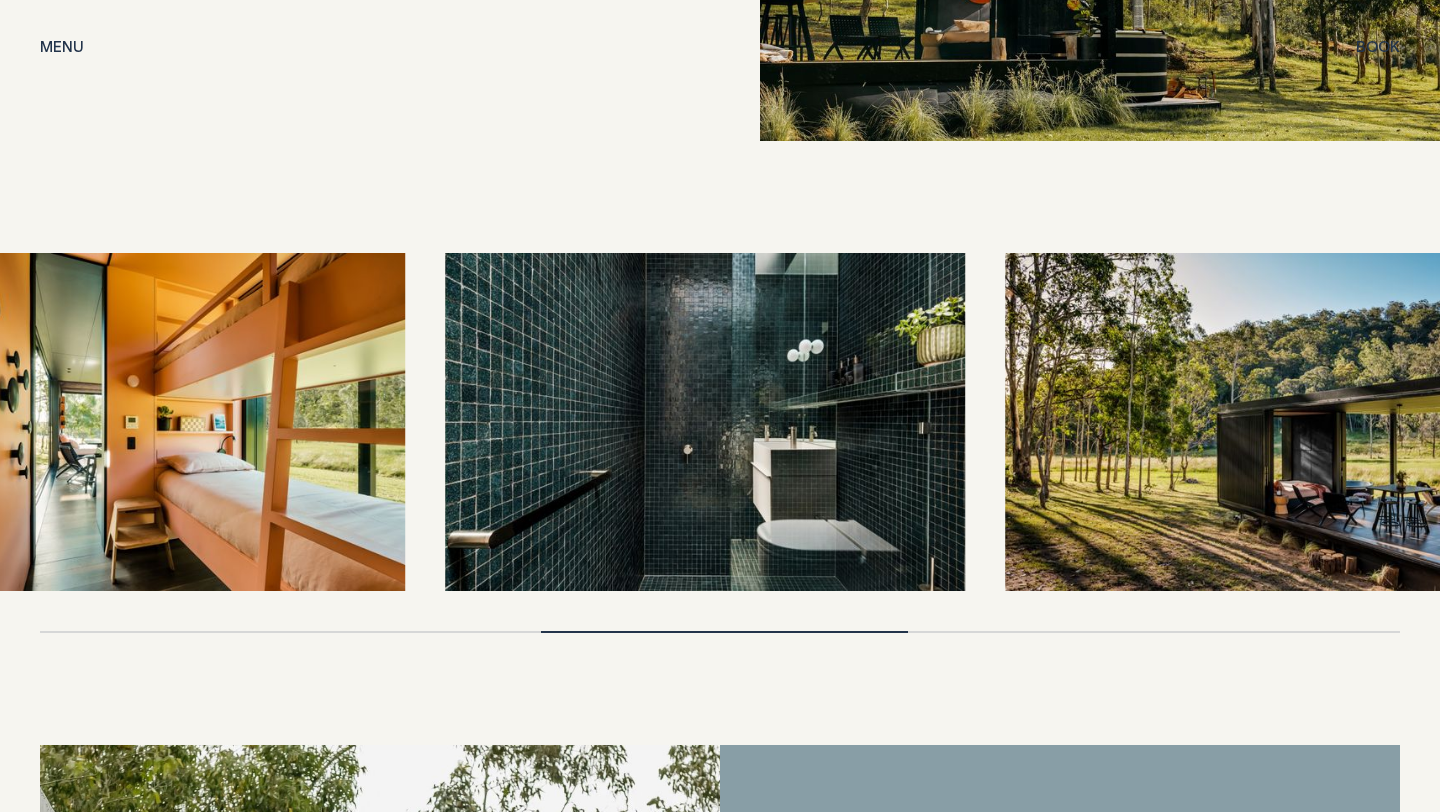 click at bounding box center [705, 422] 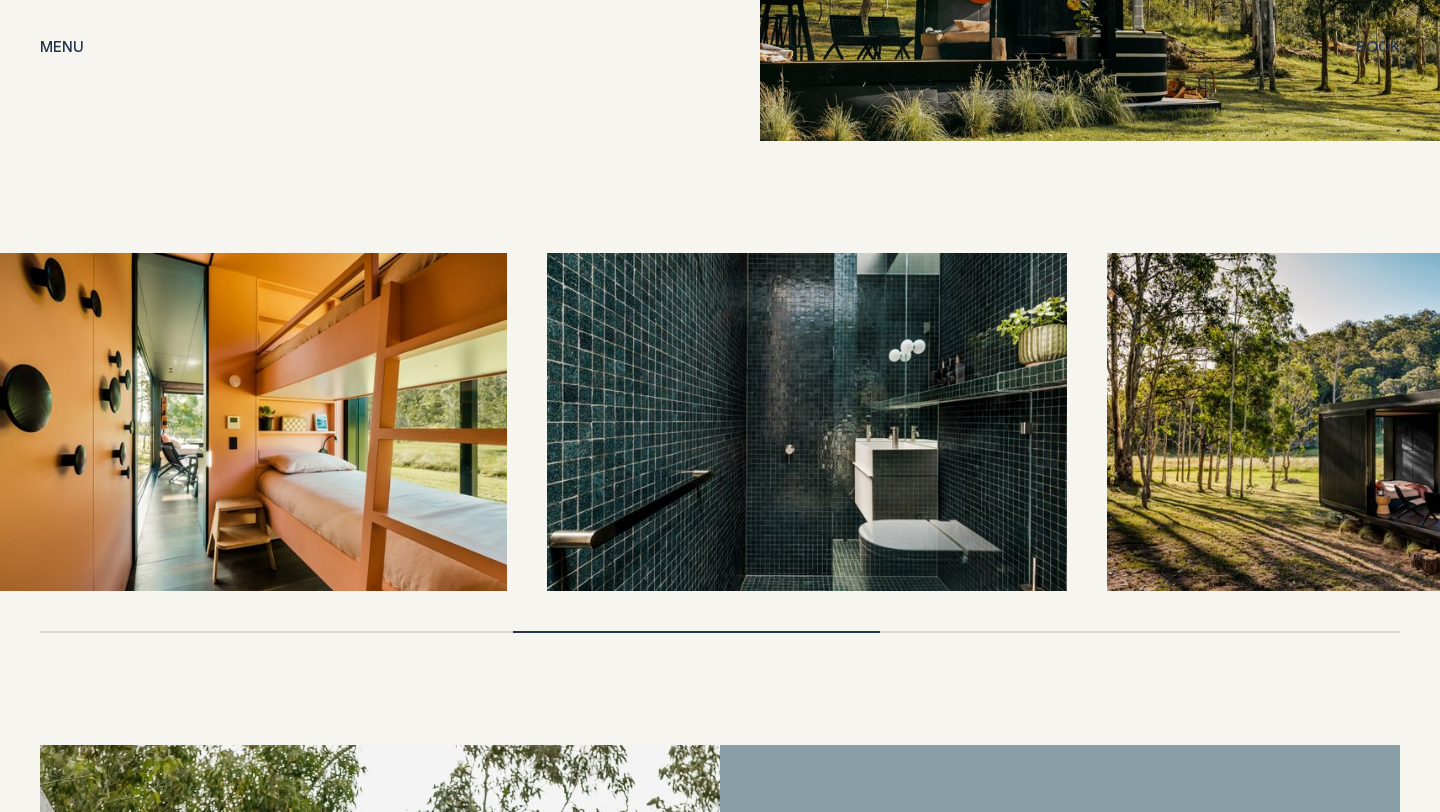 drag, startPoint x: 866, startPoint y: 485, endPoint x: 660, endPoint y: 512, distance: 207.76189 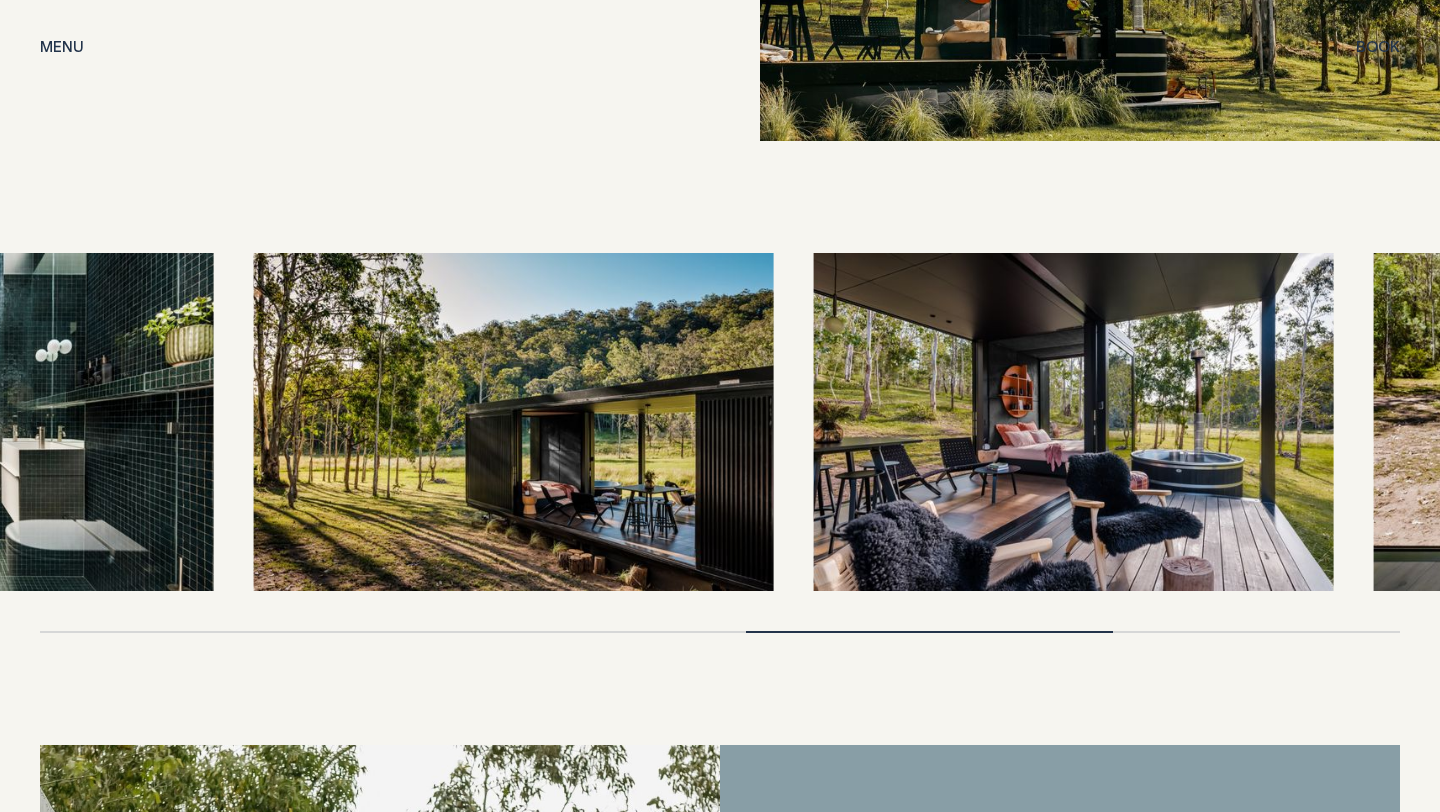 click at bounding box center (514, 422) 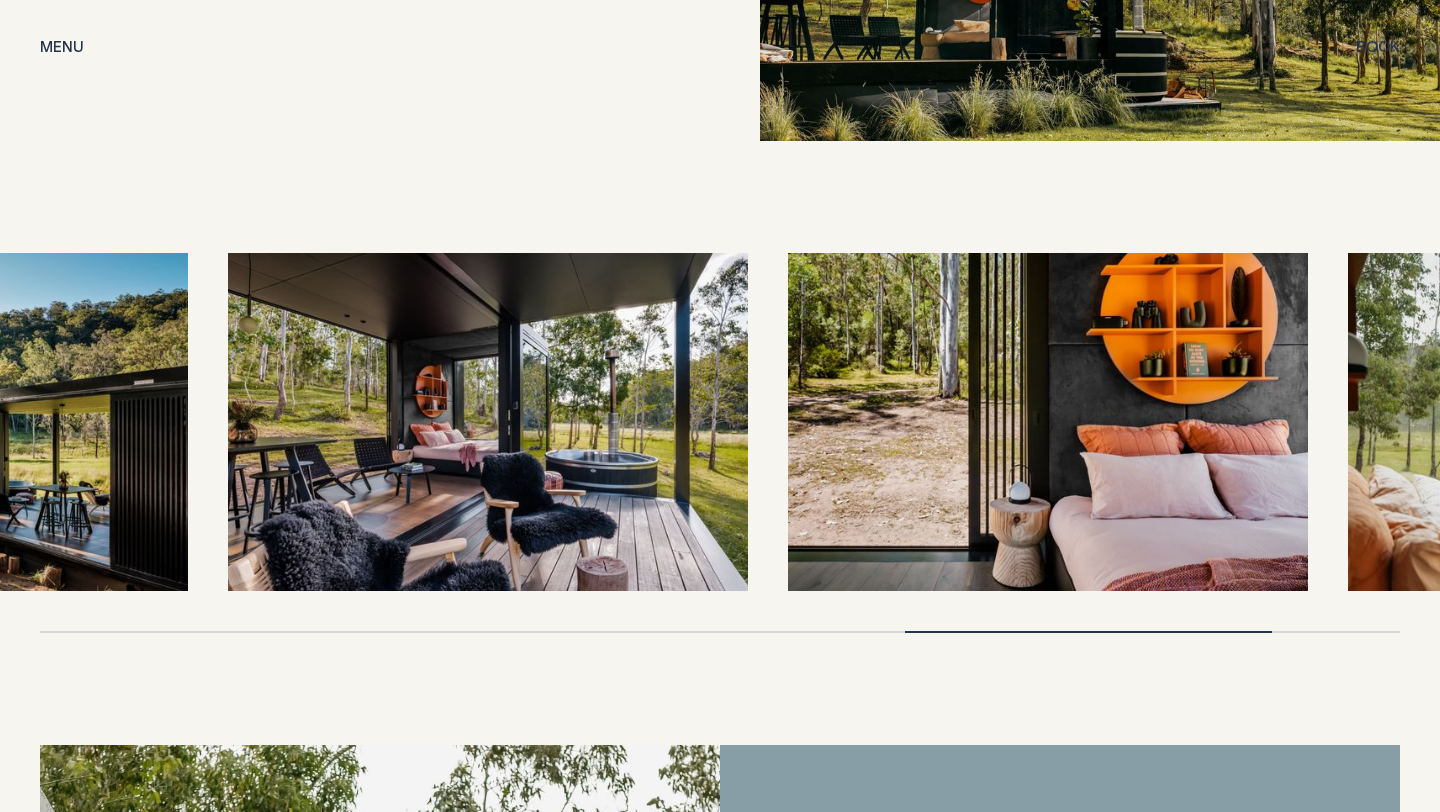 drag, startPoint x: 984, startPoint y: 518, endPoint x: 593, endPoint y: 529, distance: 391.1547 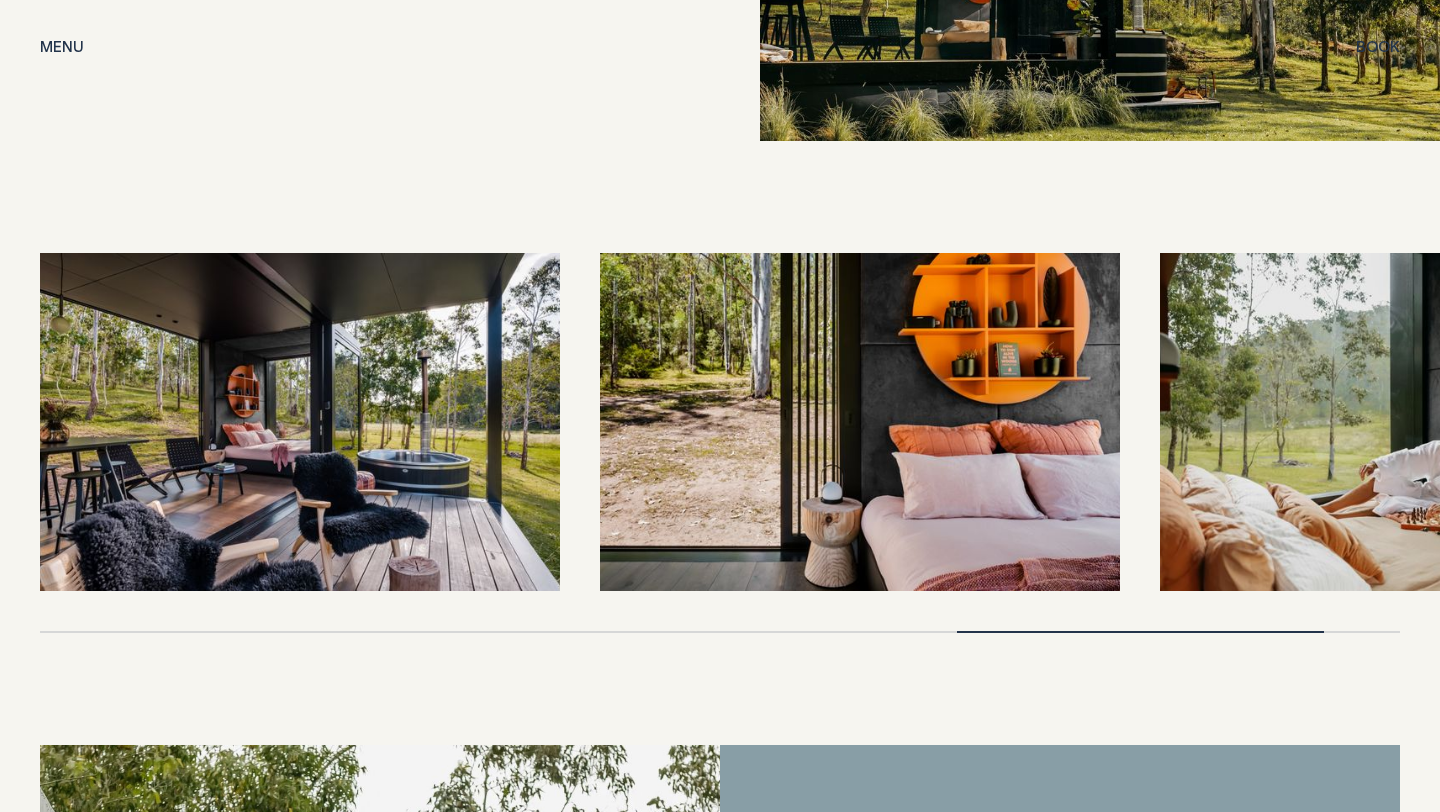 drag, startPoint x: 878, startPoint y: 499, endPoint x: 604, endPoint y: 512, distance: 274.30823 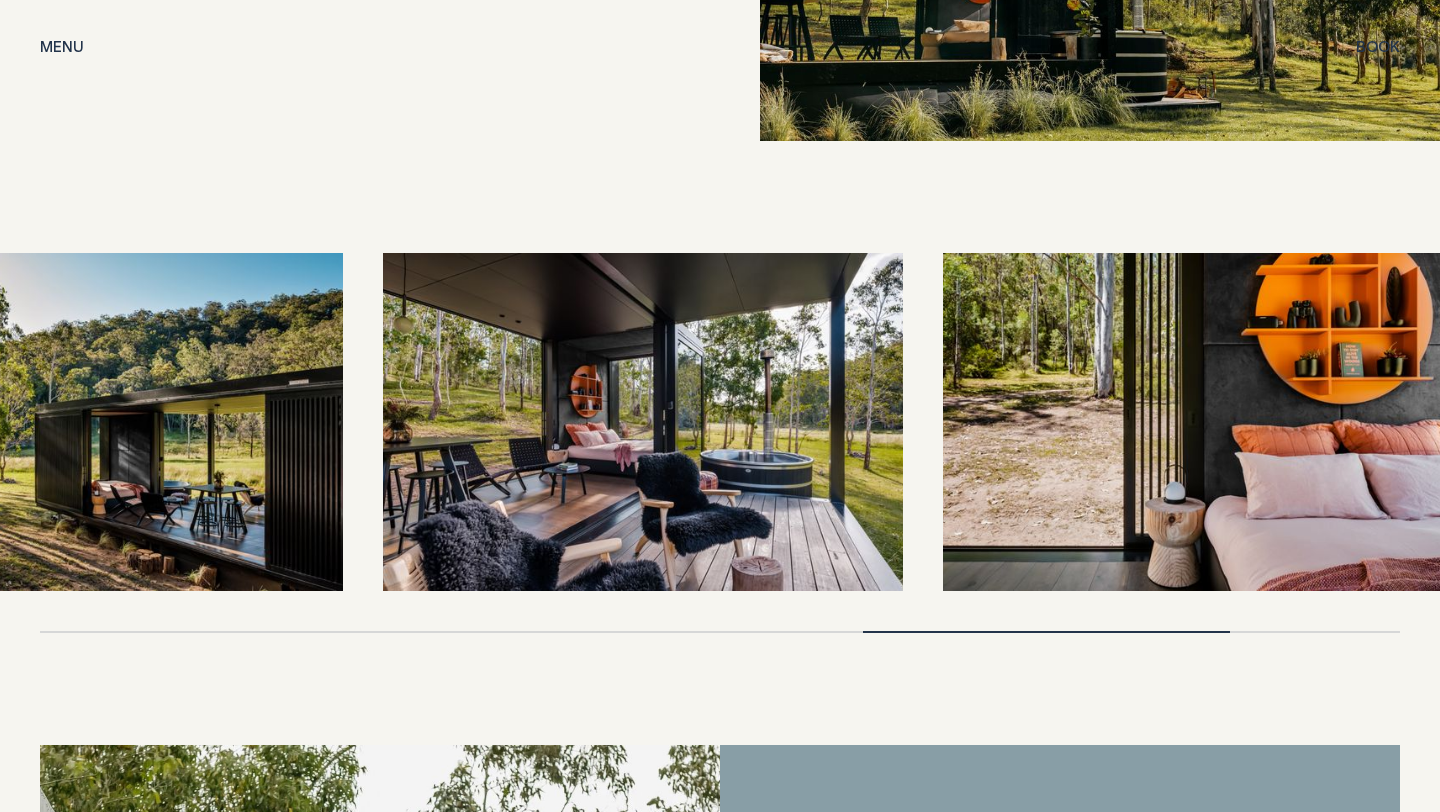 drag, startPoint x: 605, startPoint y: 460, endPoint x: 982, endPoint y: 470, distance: 377.1326 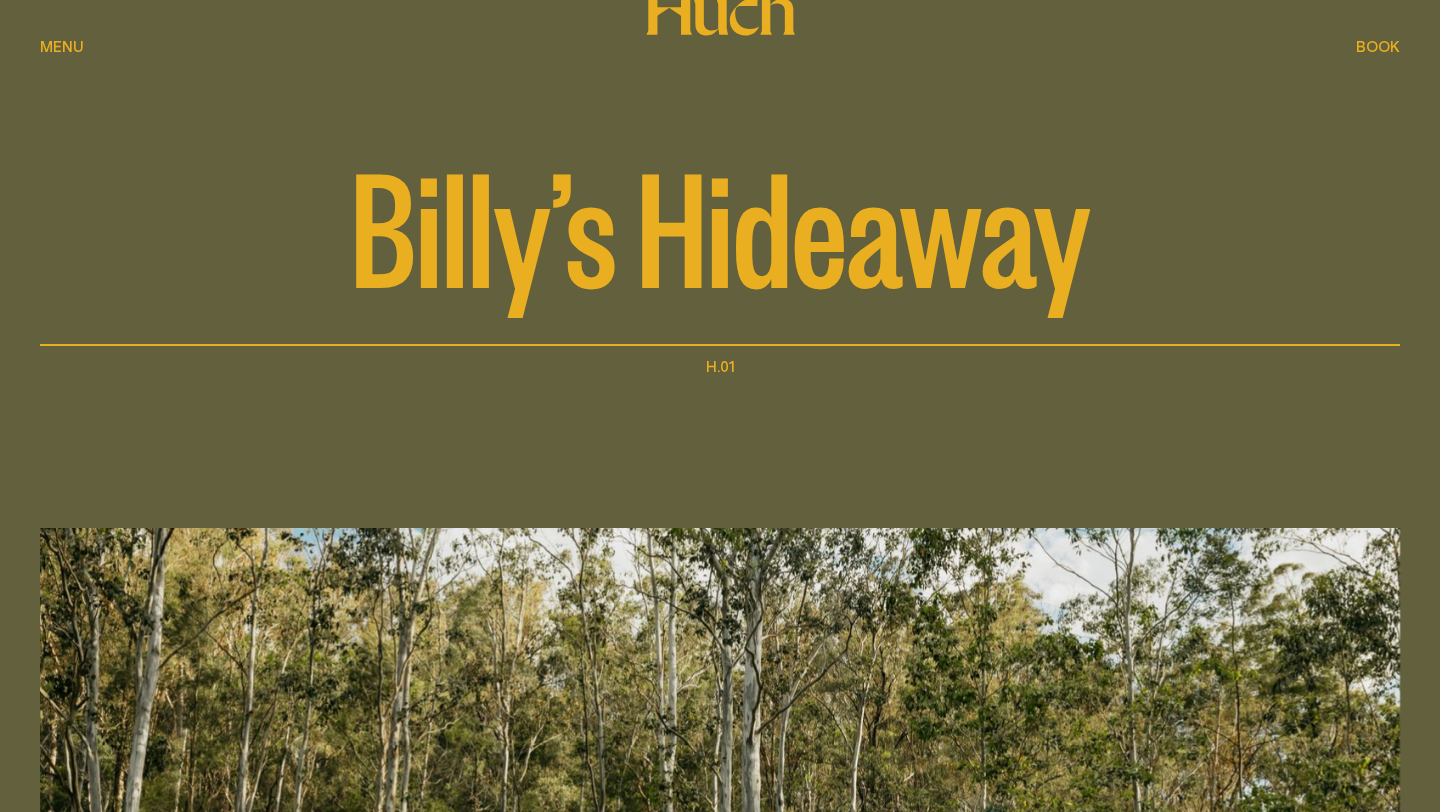 scroll, scrollTop: 0, scrollLeft: 0, axis: both 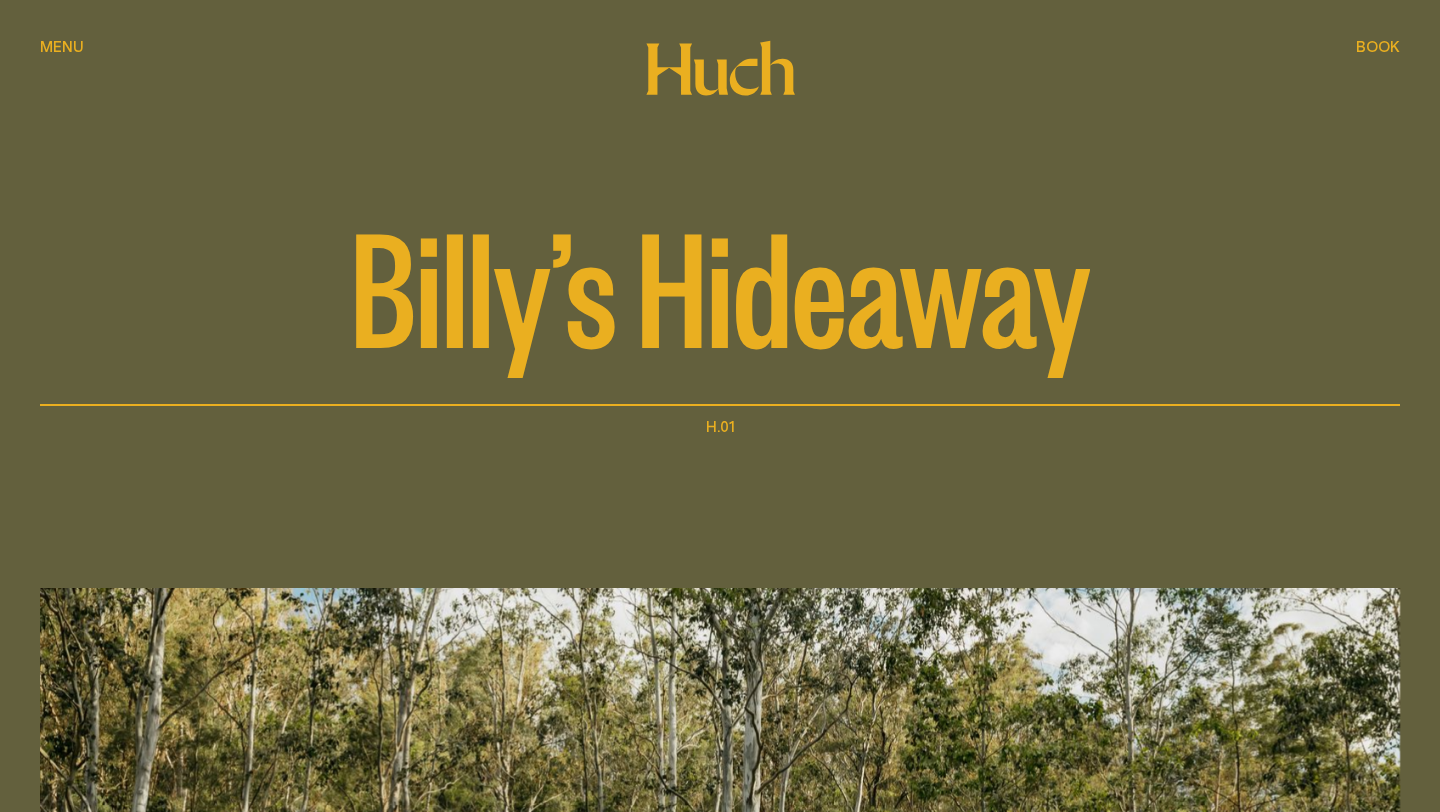 click 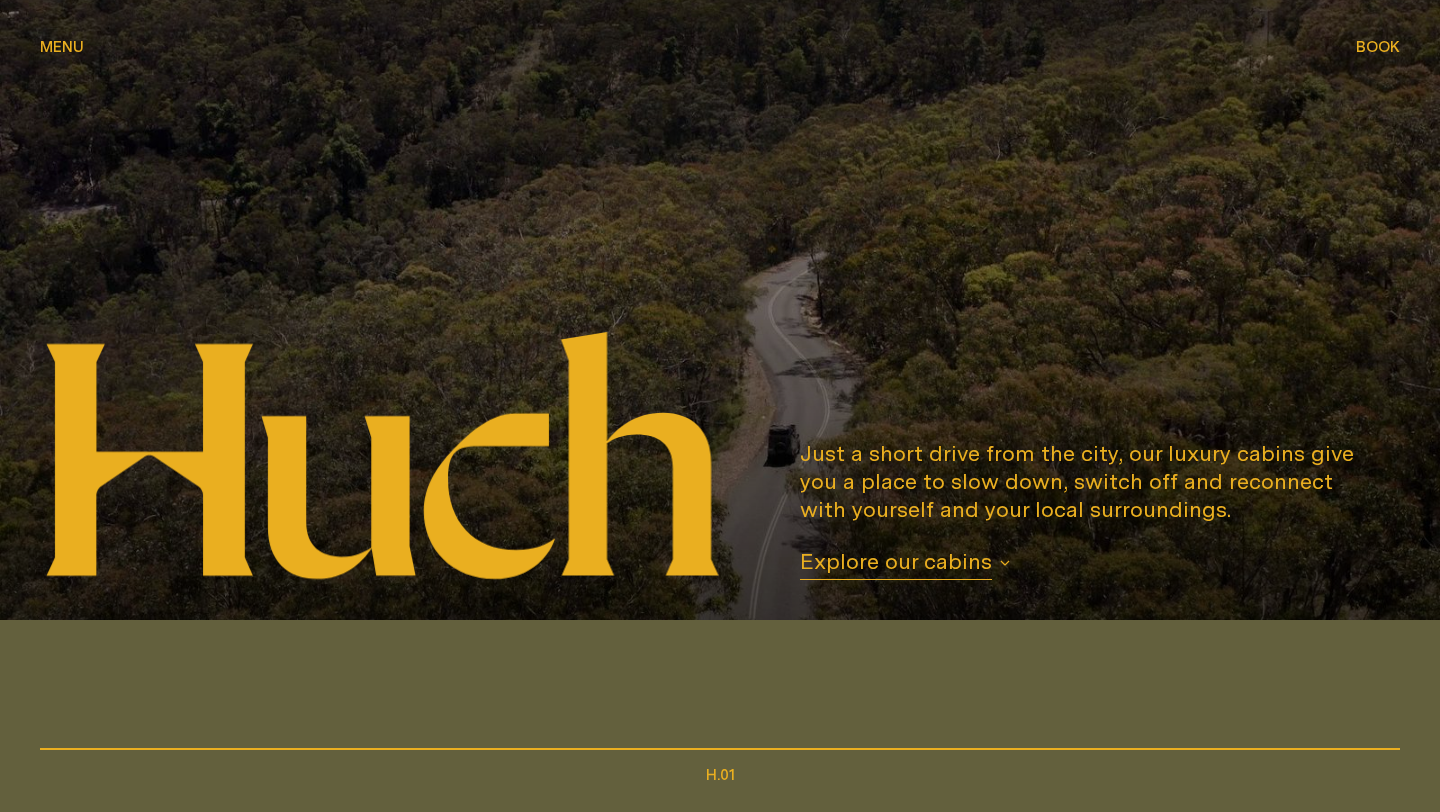 scroll, scrollTop: 0, scrollLeft: 0, axis: both 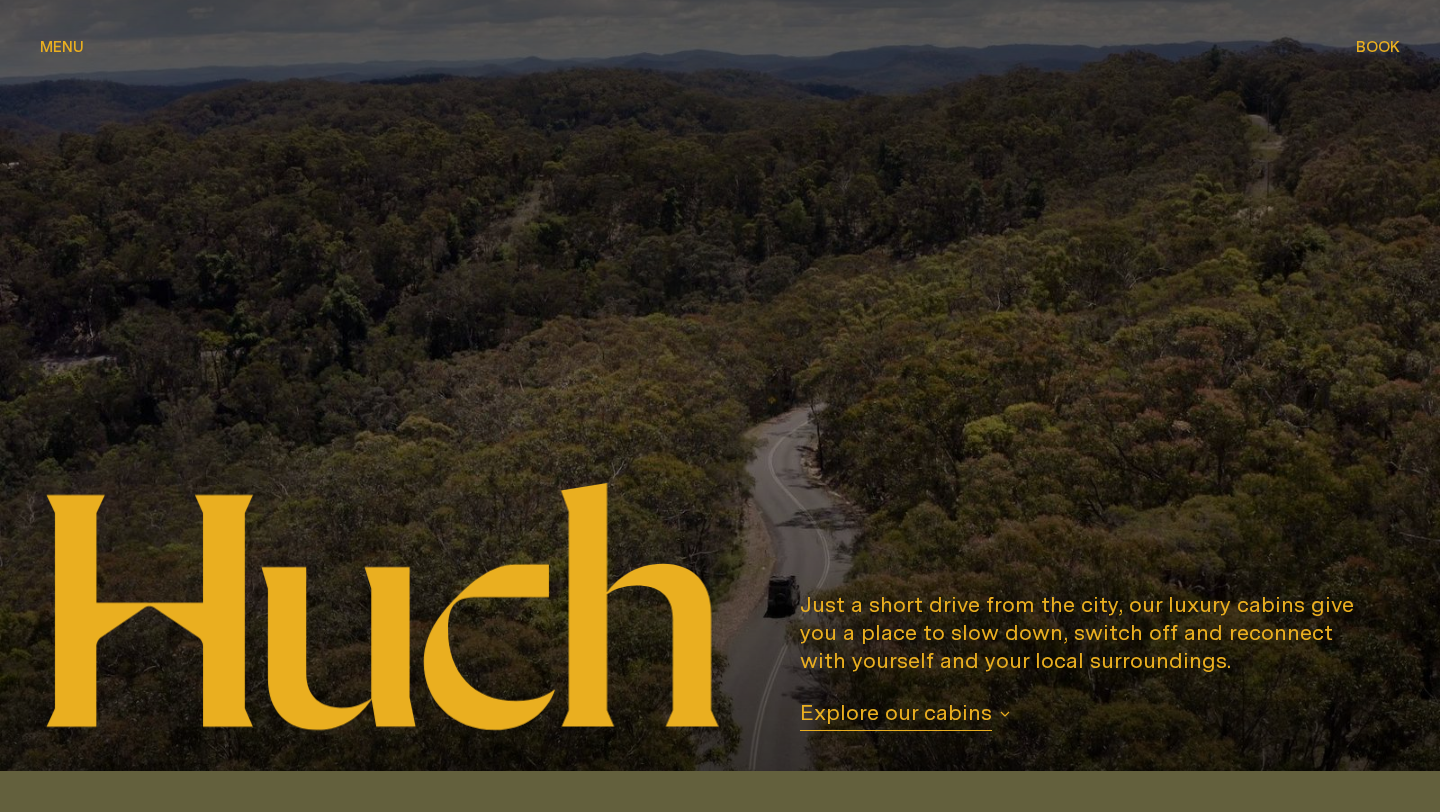 click on "Menu     Menu" at bounding box center (62, 46) 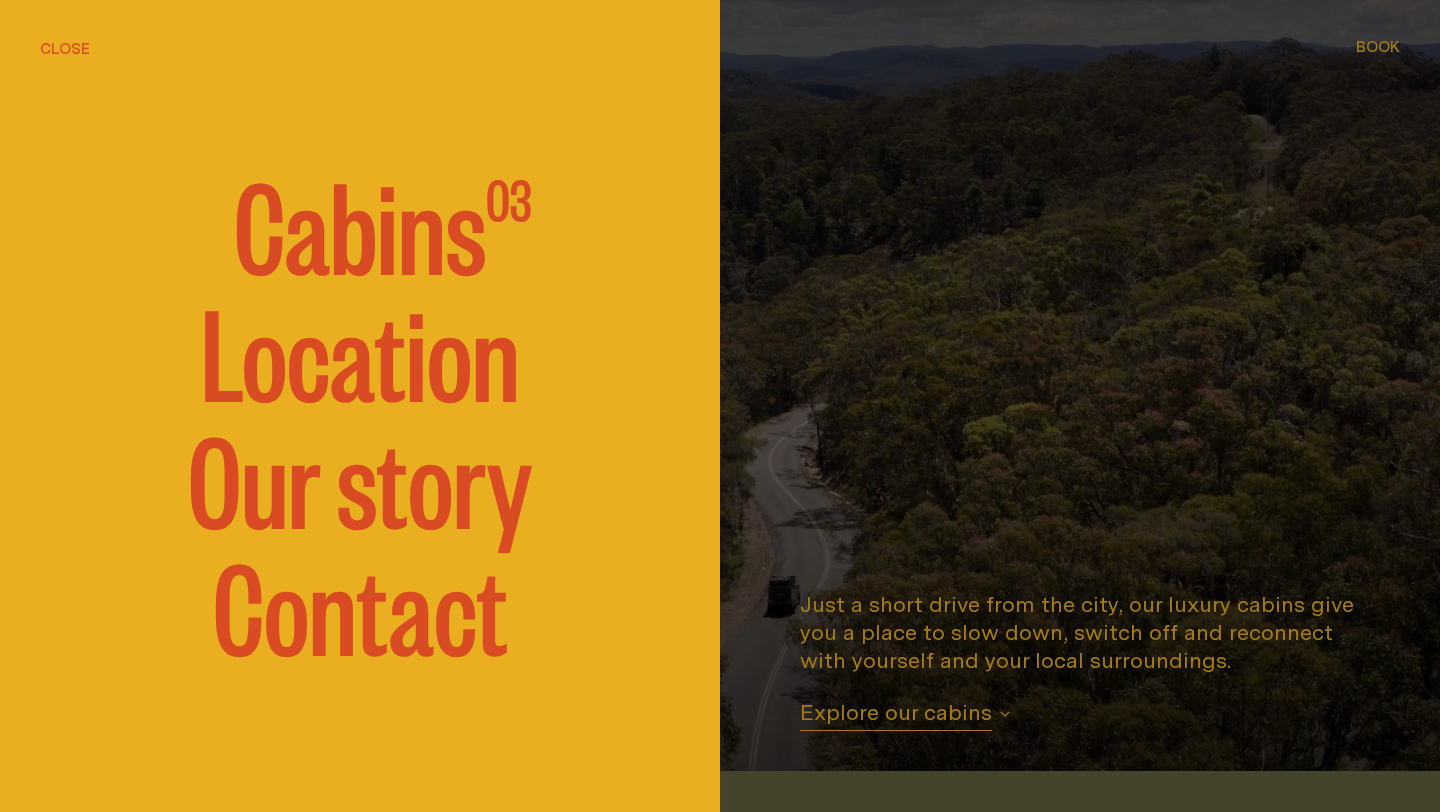 click on "Location" at bounding box center (360, 349) 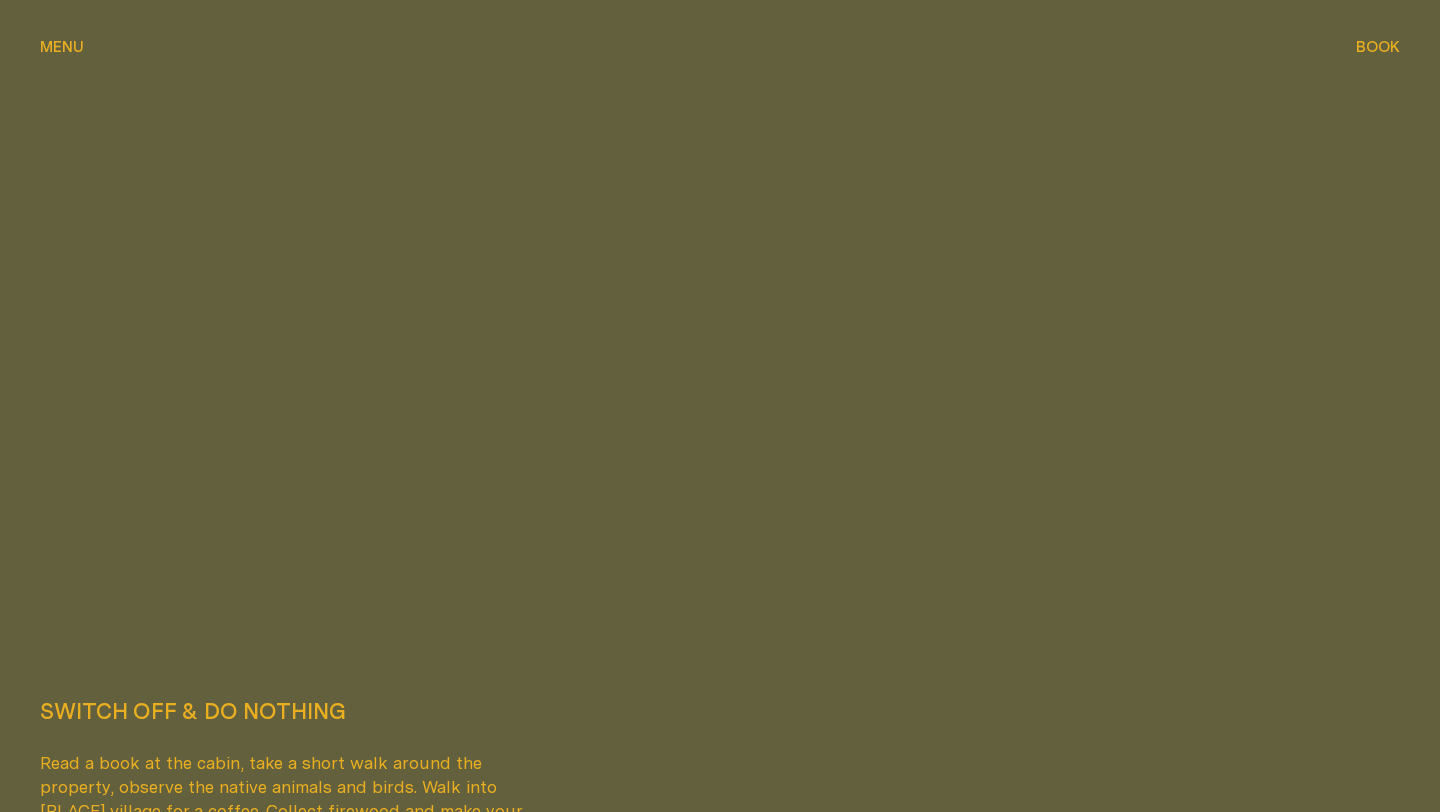 scroll, scrollTop: 4762, scrollLeft: 0, axis: vertical 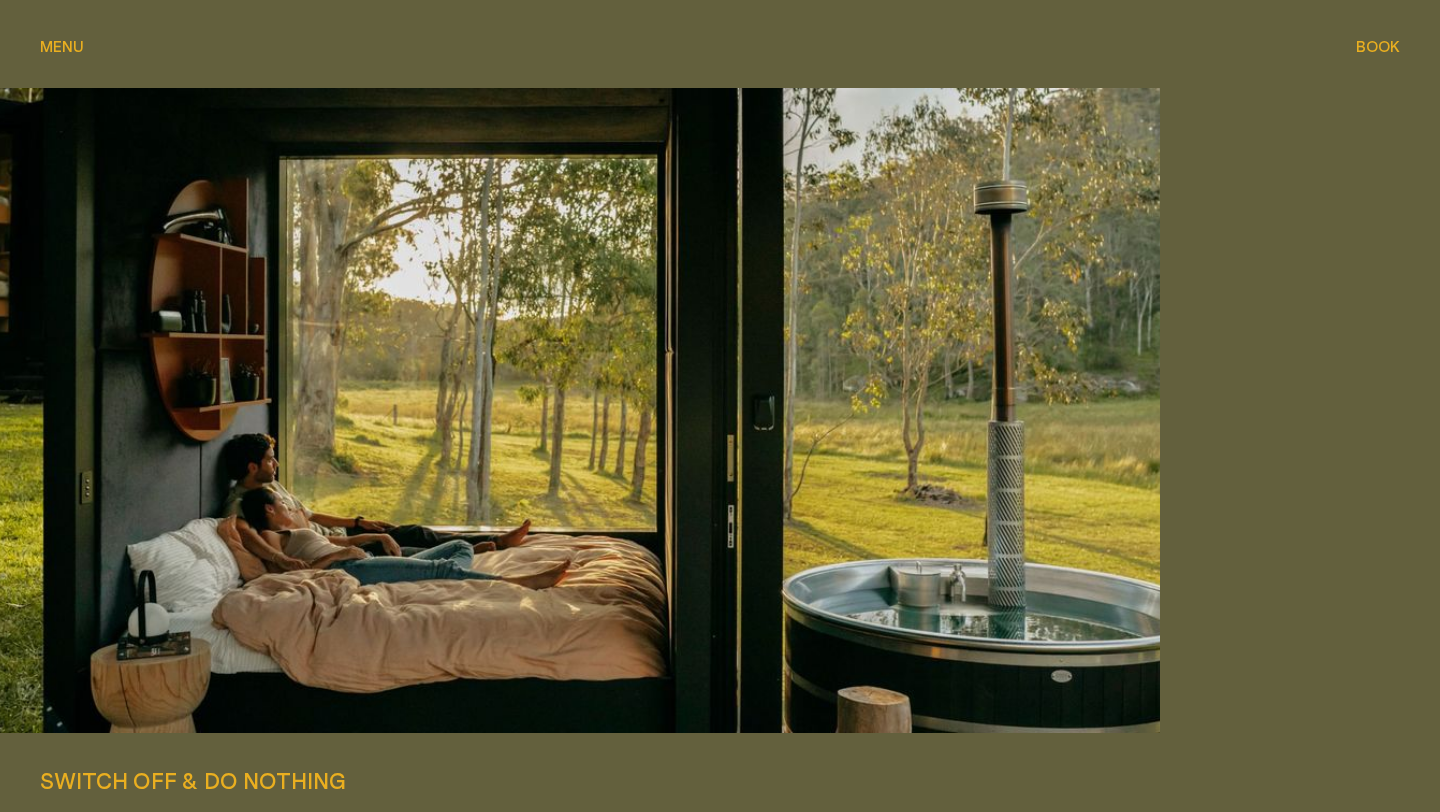click at bounding box center (580, 410) 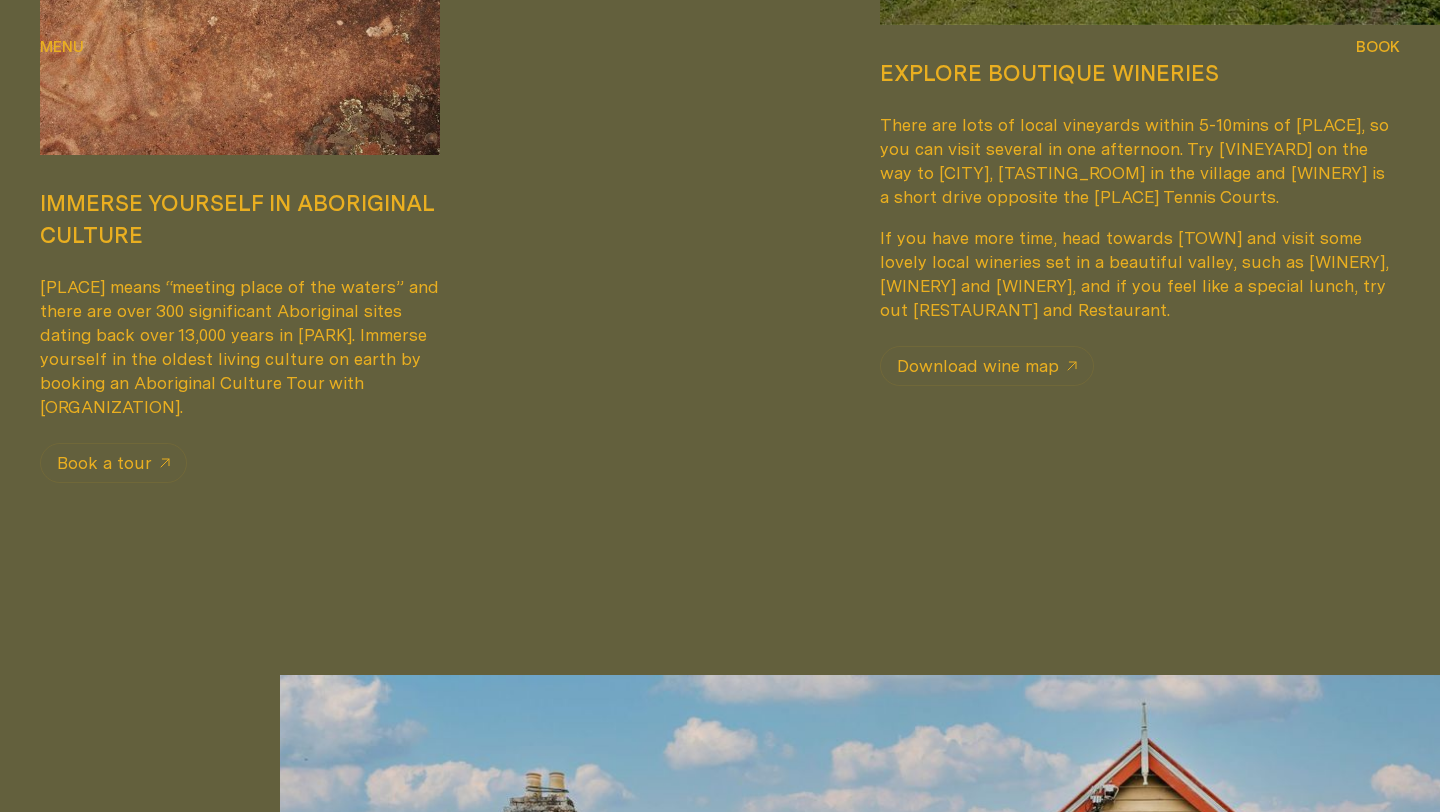 scroll, scrollTop: 0, scrollLeft: 0, axis: both 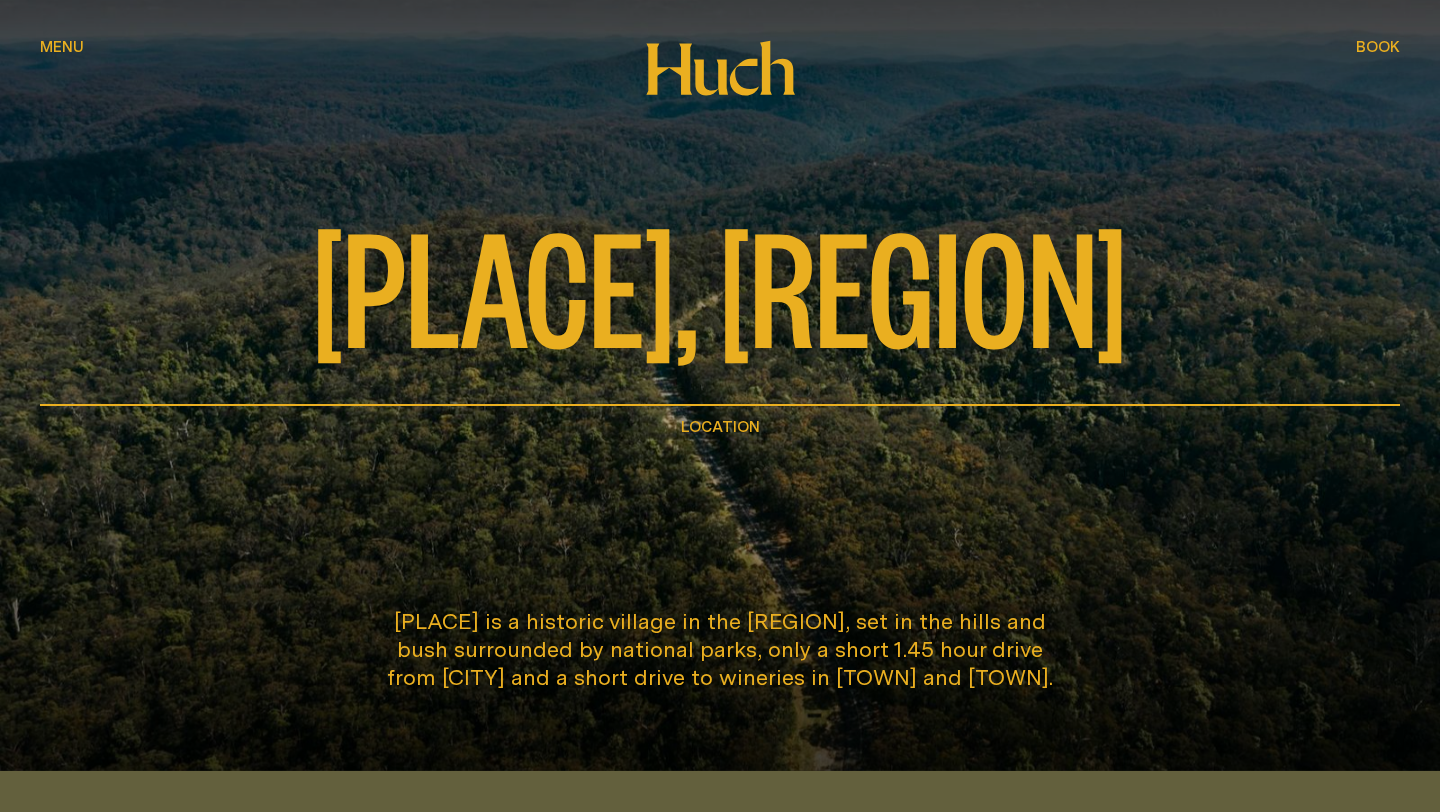 click on "[PLACE], [REGION]      Location" at bounding box center [720, 243] 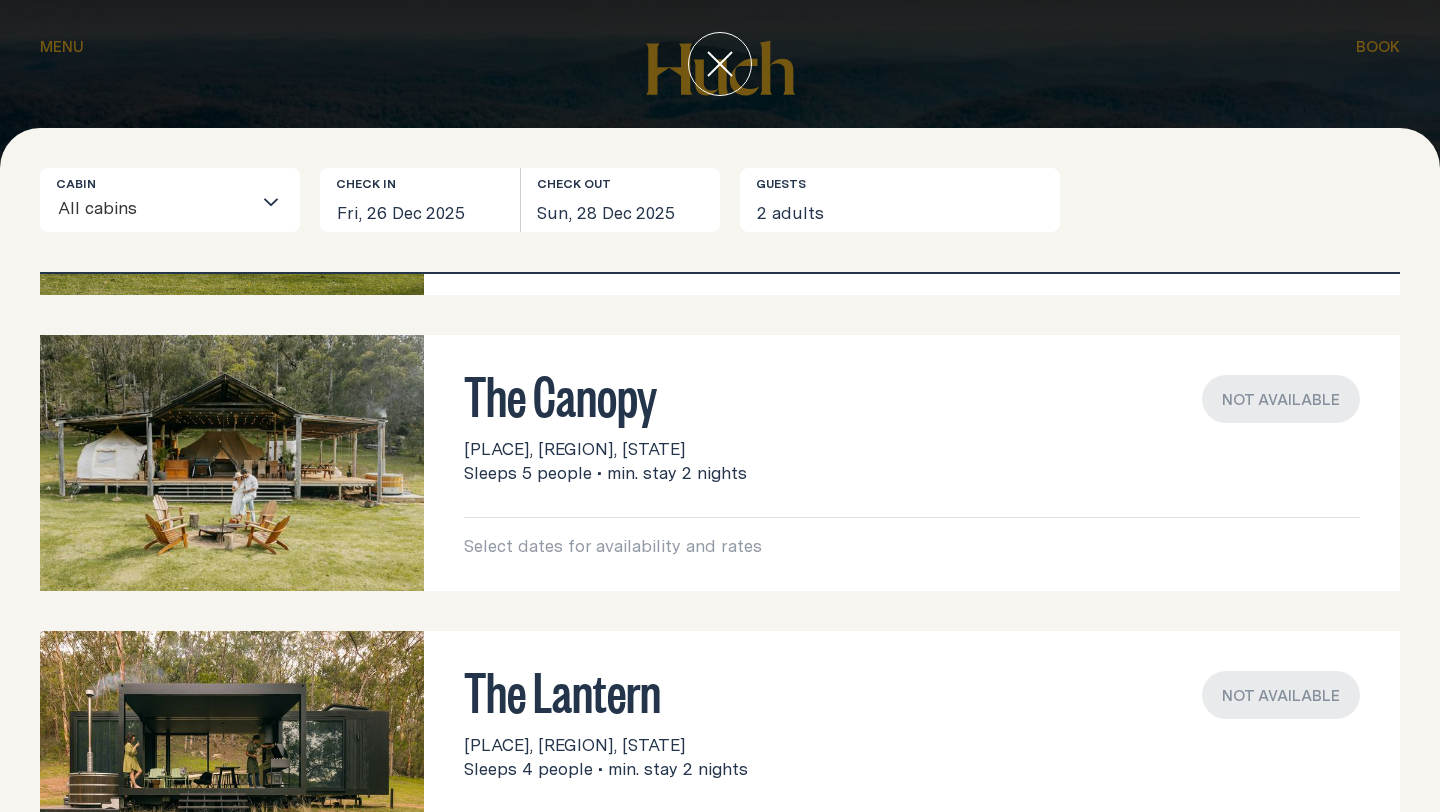 scroll, scrollTop: 355, scrollLeft: 0, axis: vertical 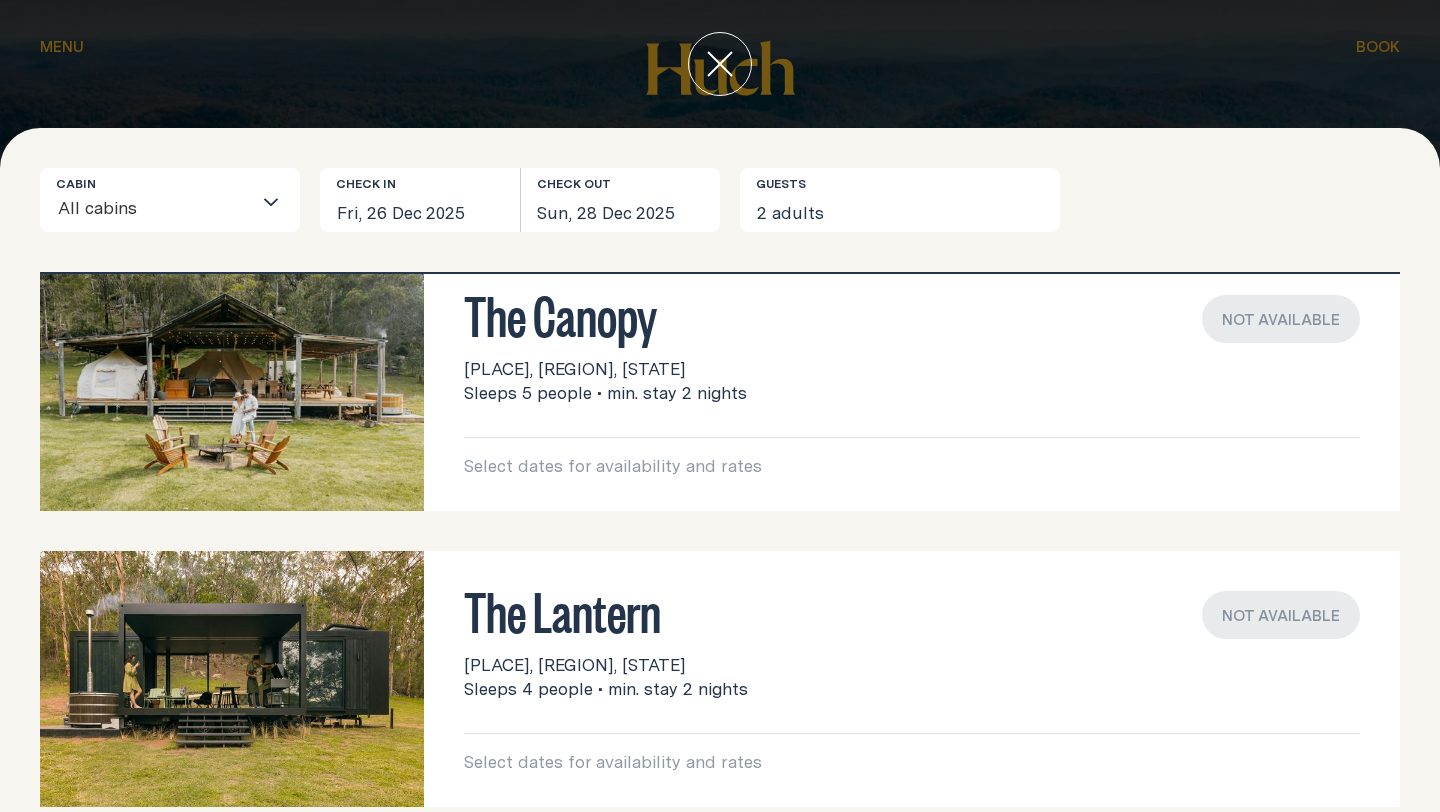click on "Cabin
All cabins
Loading...        Check in    Fri, 26 Dec 2025    Check out    Sun, 28 Dec 2025      Guests    2 adults" at bounding box center (720, 220) 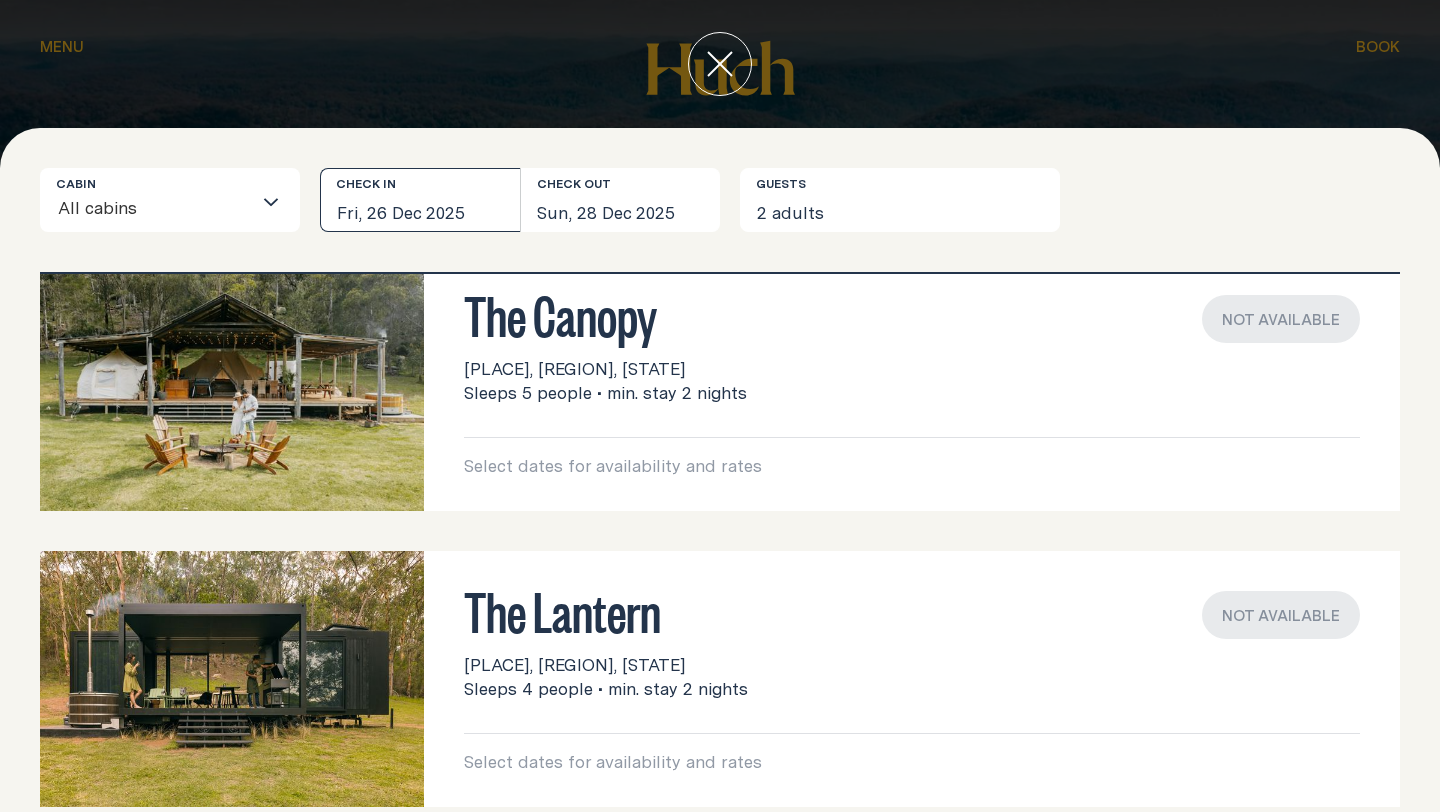 click on "Fri, 26 Dec 2025" at bounding box center [420, 200] 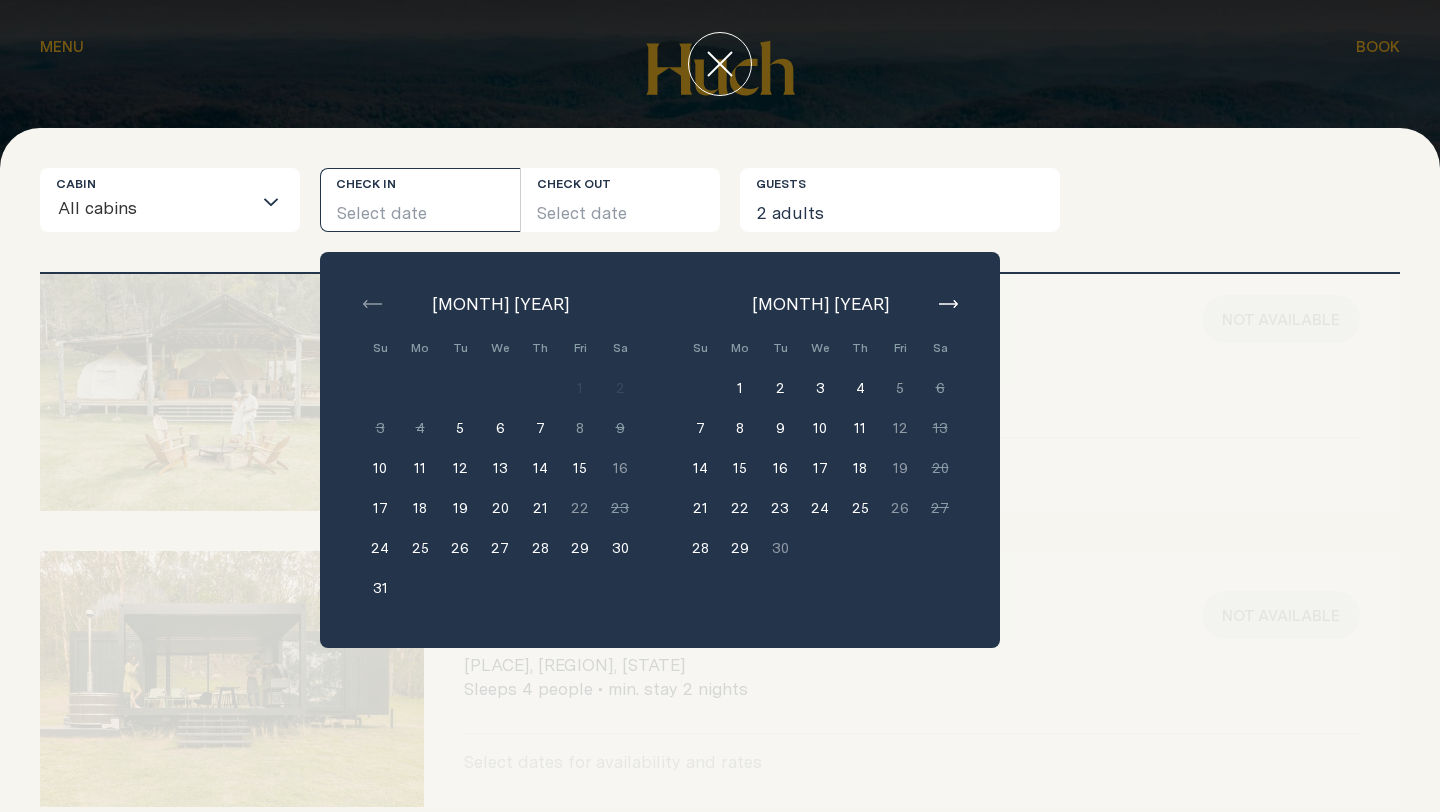 click on "29" at bounding box center (580, 548) 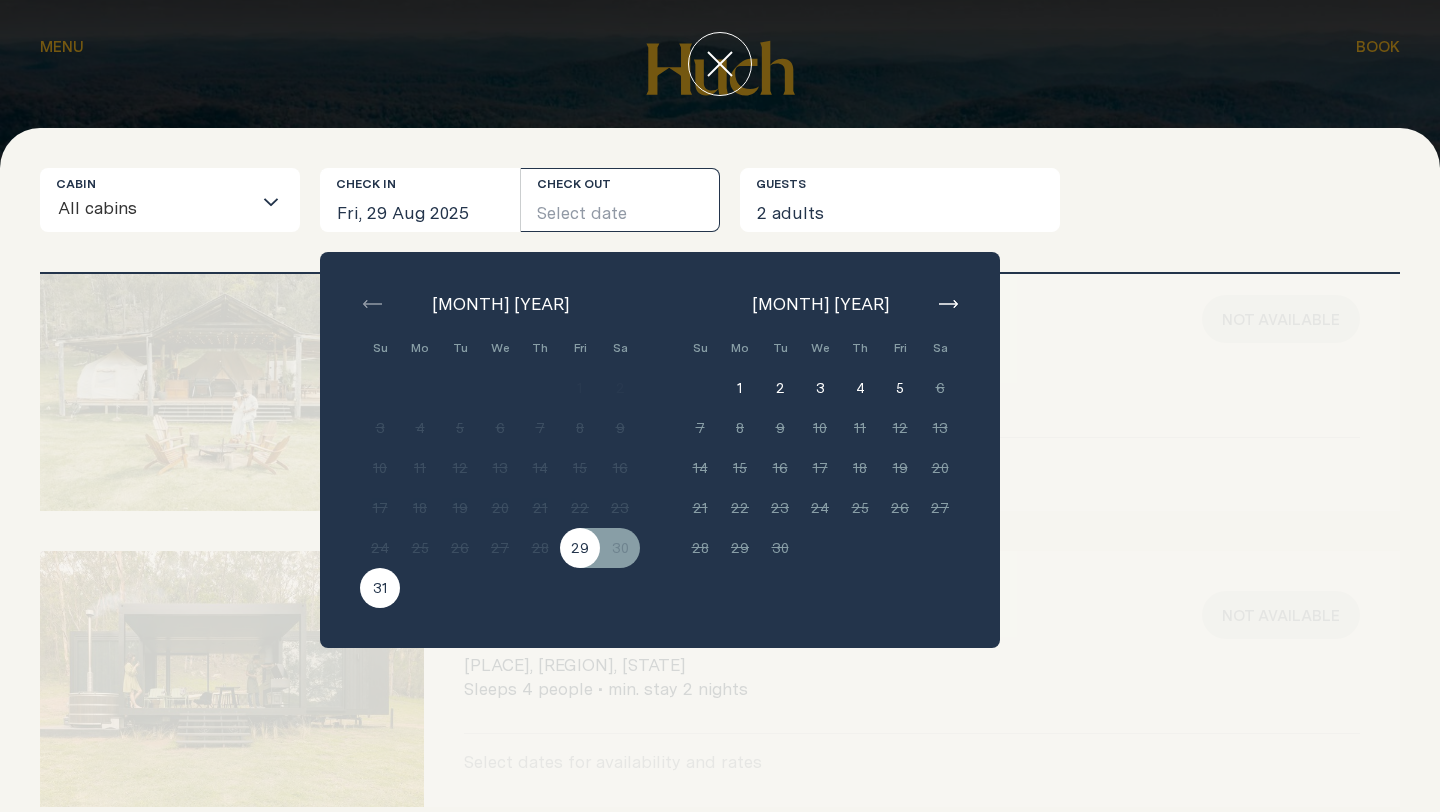 click on "31" at bounding box center (380, 588) 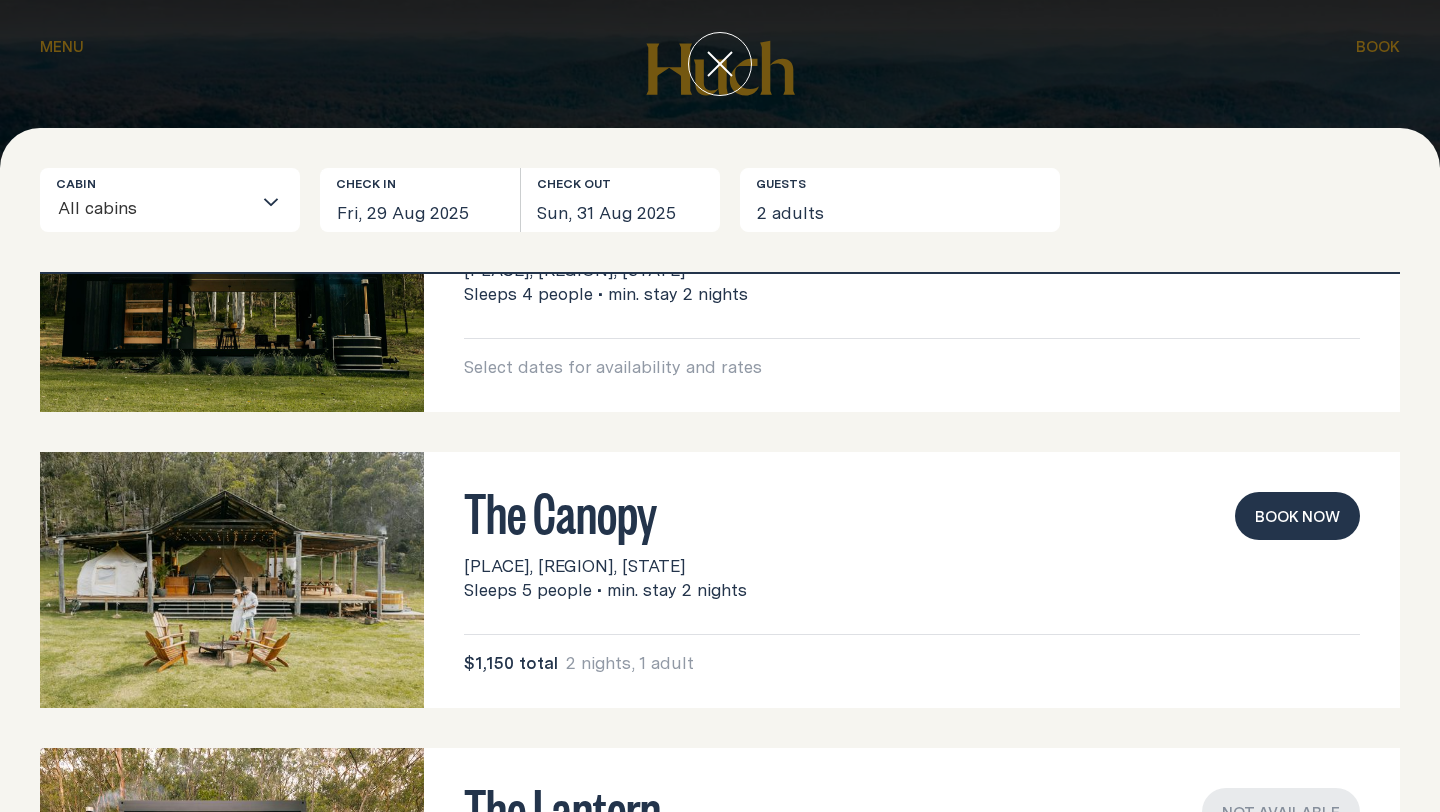 scroll, scrollTop: 0, scrollLeft: 0, axis: both 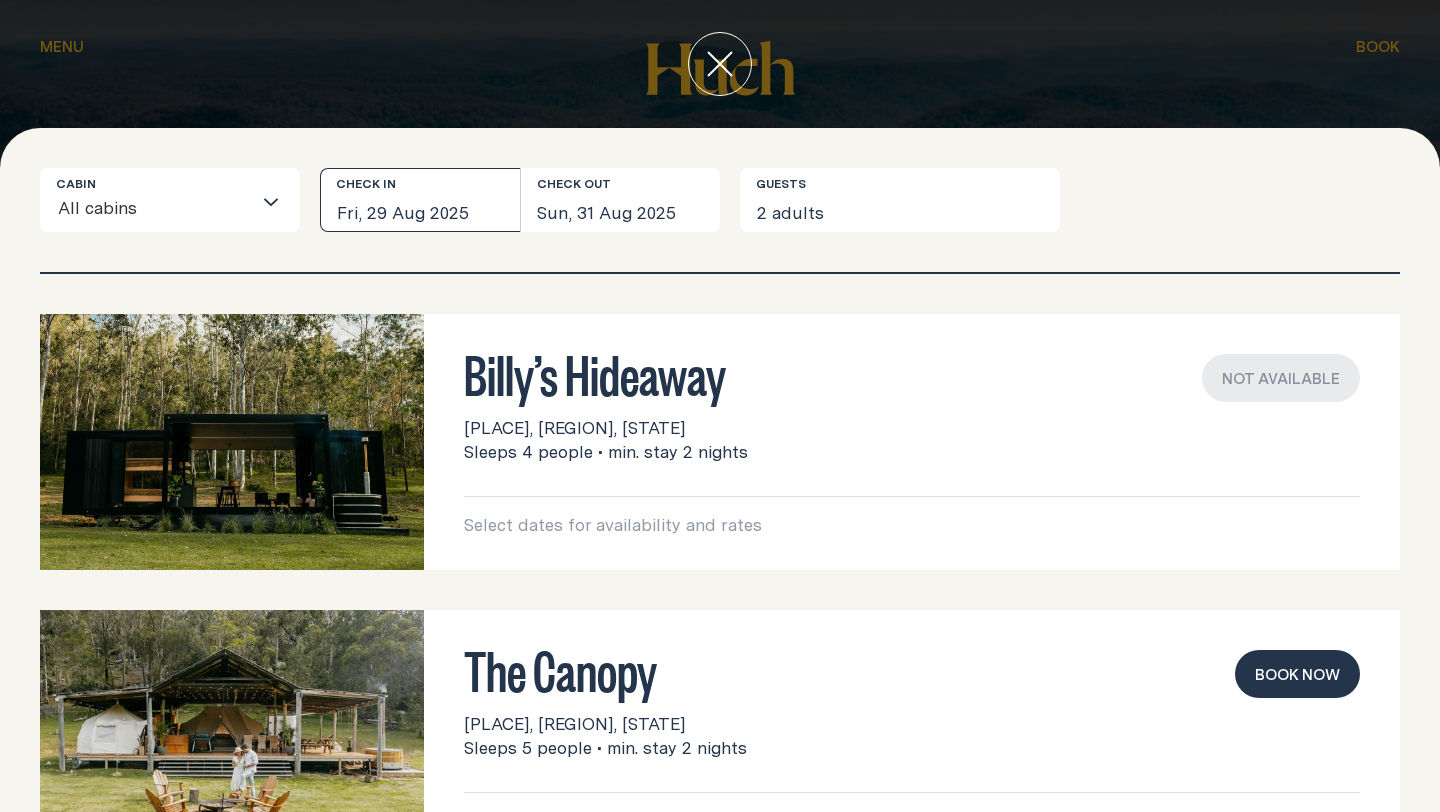 click on "Fri, 29 Aug 2025" at bounding box center [420, 200] 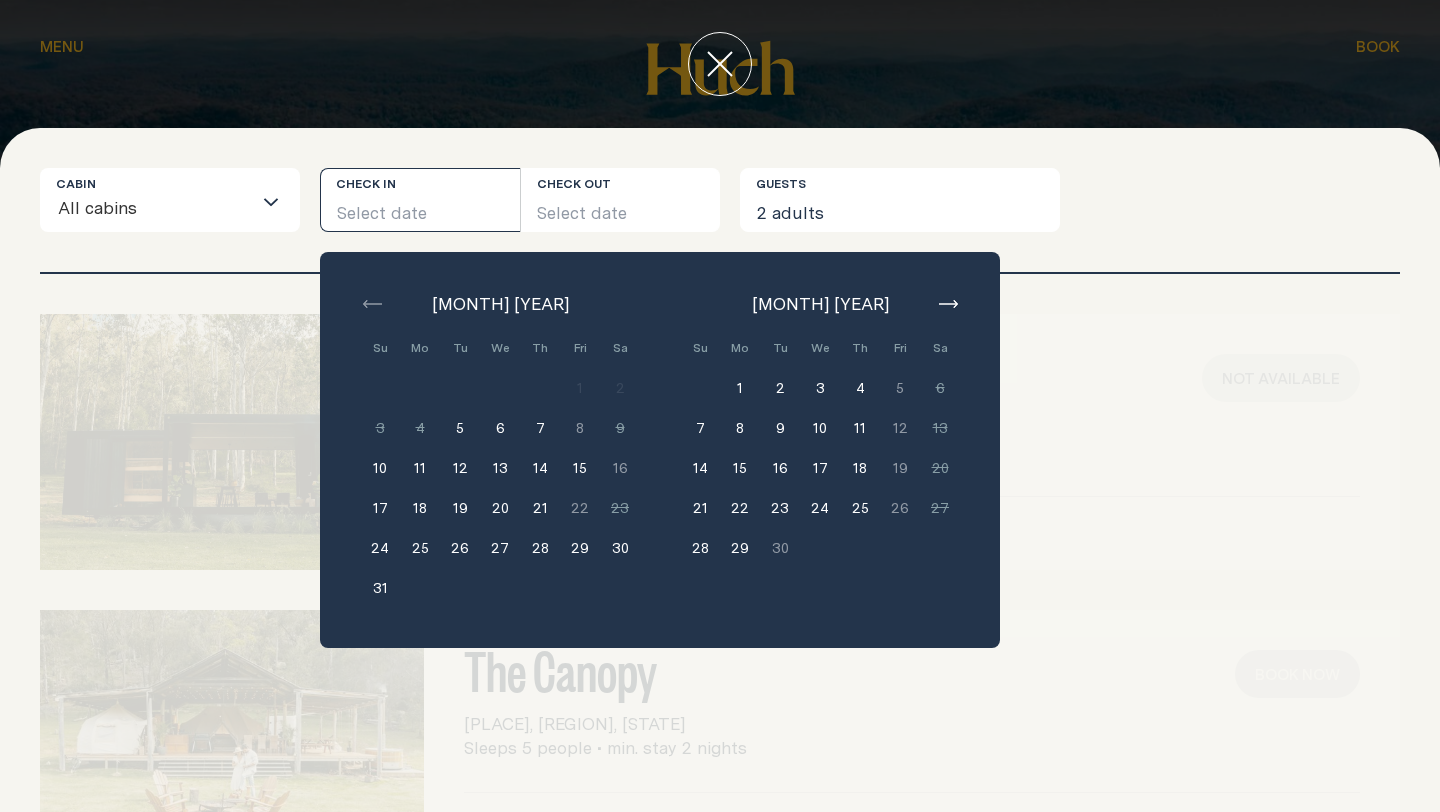 click on "[MONTH] [YEAR]     Su Mo Tu We Th Fri Sa
Min. 2 nights
1
Min. 2 nights
2
Min. 2 nights
3
Min. 2 nights
4
Min. 2 nights
5
Min. 2 nights
6
Min. 2 nights
7
Min. 2 nights
Checkout only
8
Min. 2 nights
9
Min. 2 nights
10
Min. 2 nights
11
Min. 2 nights
12
Min. 2 nights
13
Min. 2 nights
14
Min. 2 nights
15
Min. 2 nights
Checkout only
16
Min. 2 nights
17
Min. 2 nights
18
Min. 2 nights
19
Min. 2 nights
20     21" at bounding box center [660, 450] 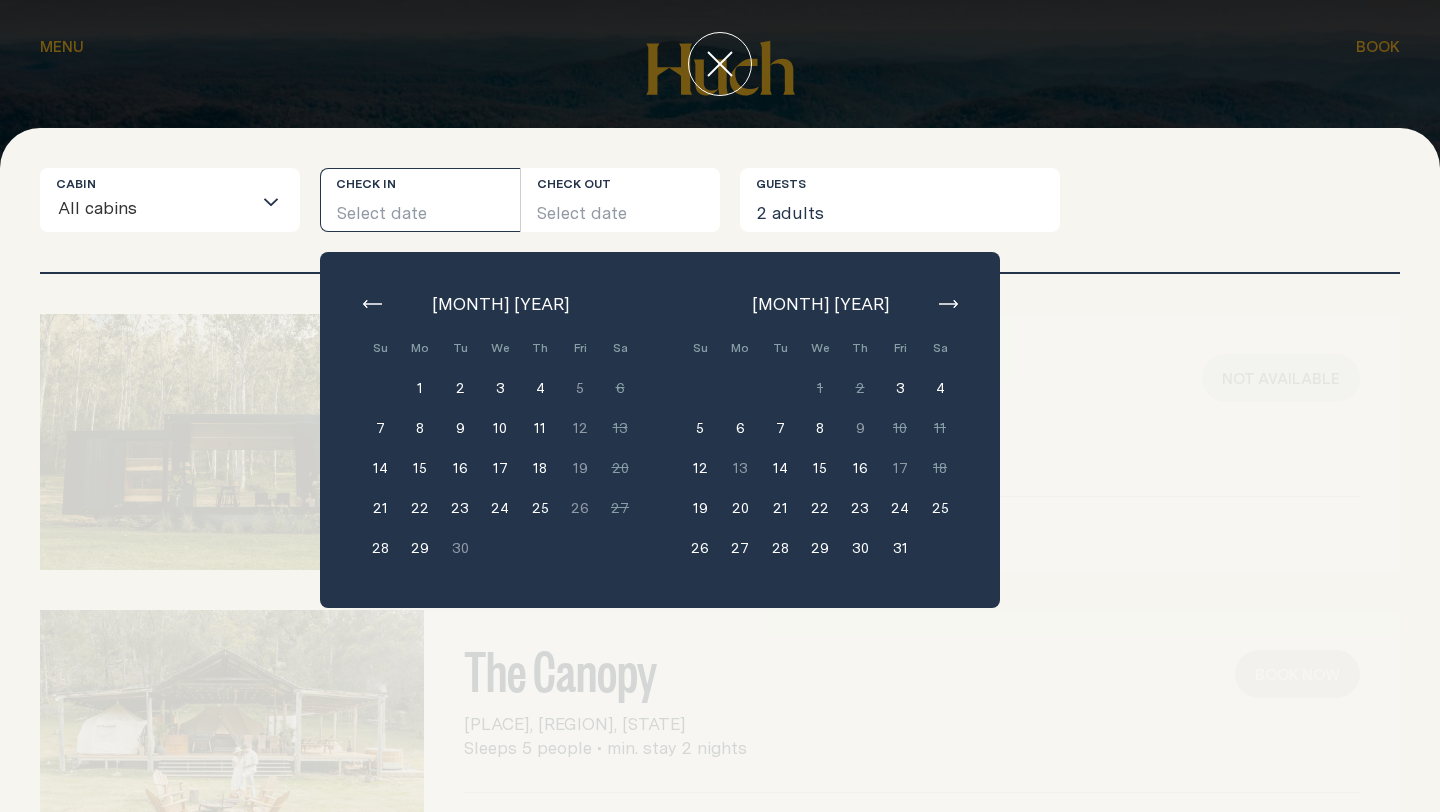 click at bounding box center [948, 304] 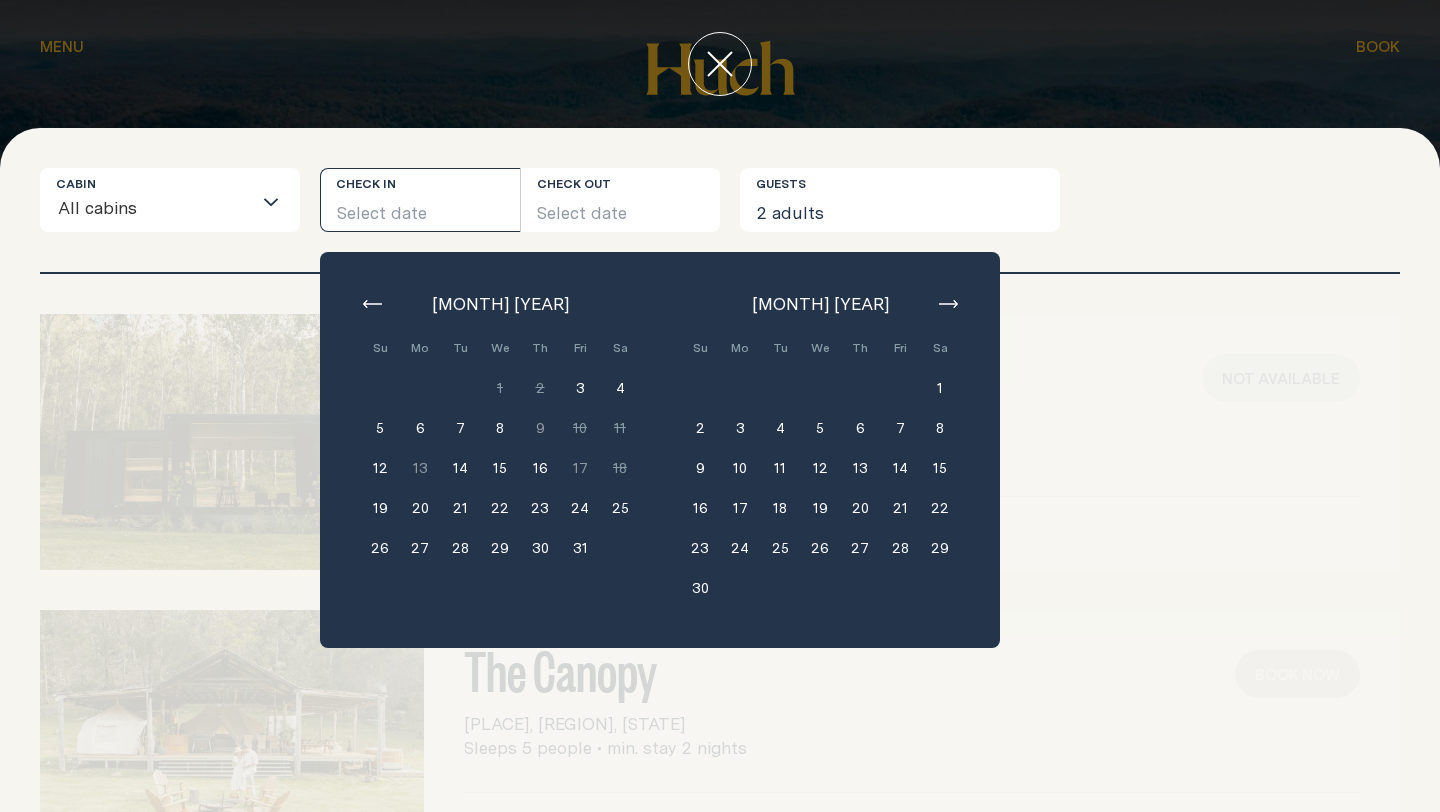 click at bounding box center [948, 304] 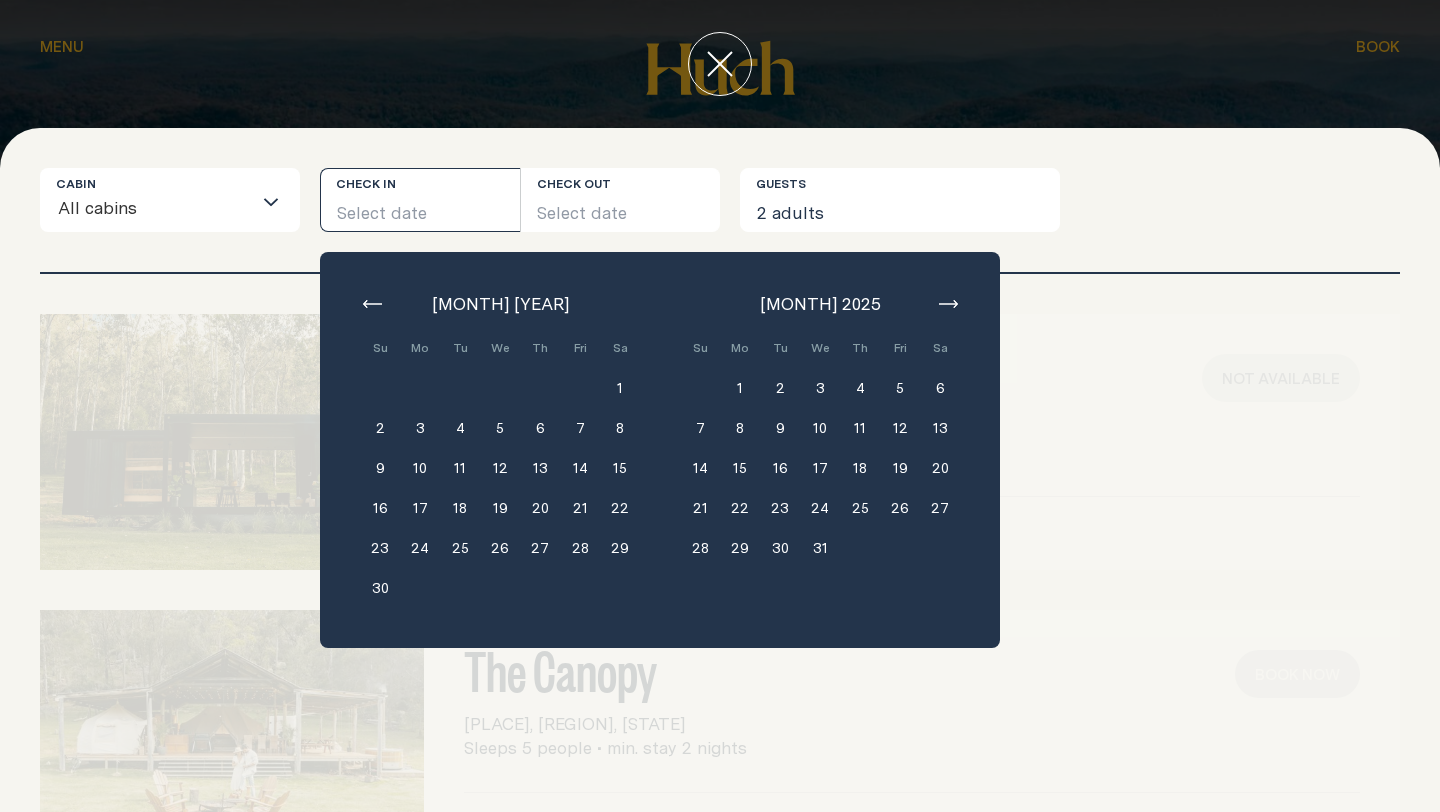 click at bounding box center (948, 304) 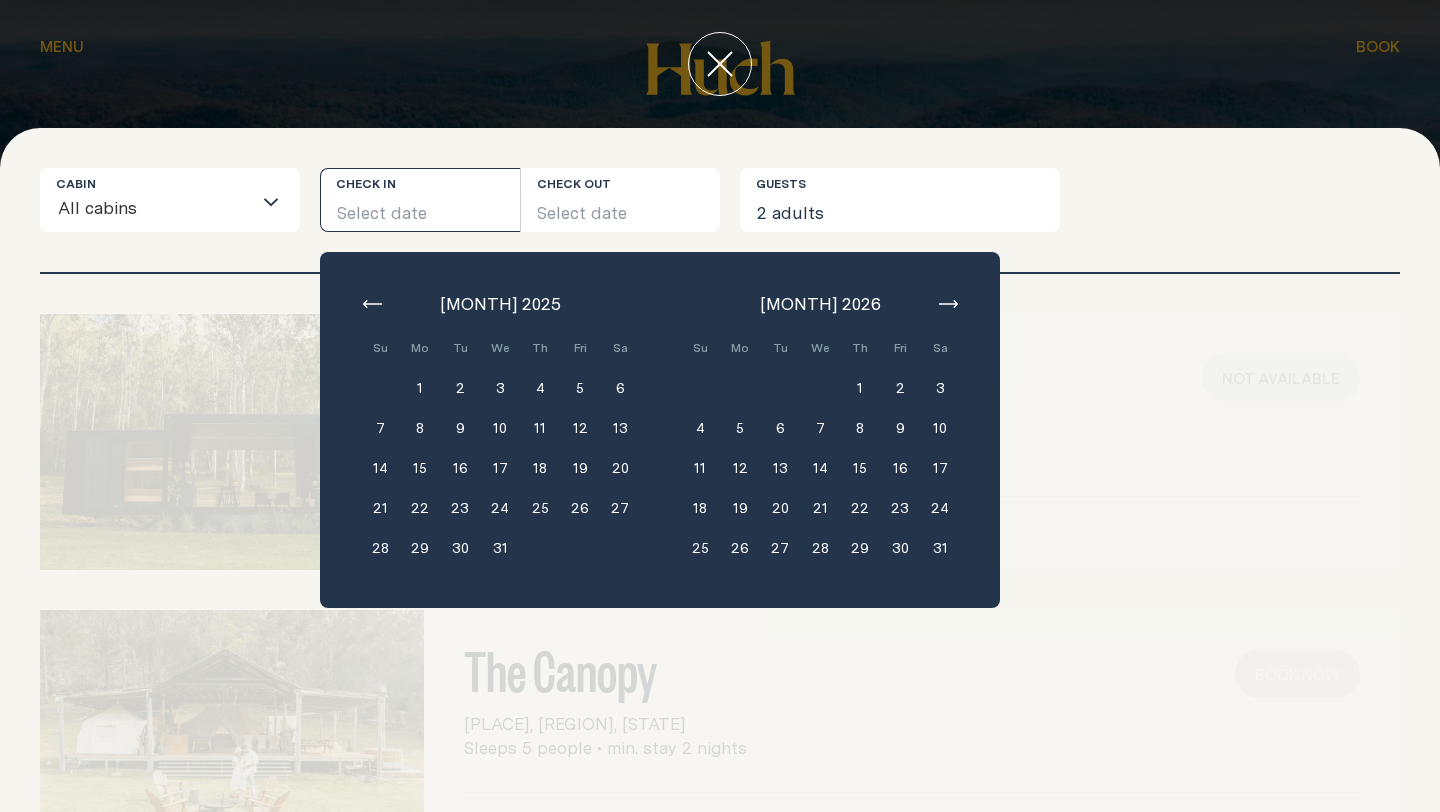 click at bounding box center [948, 304] 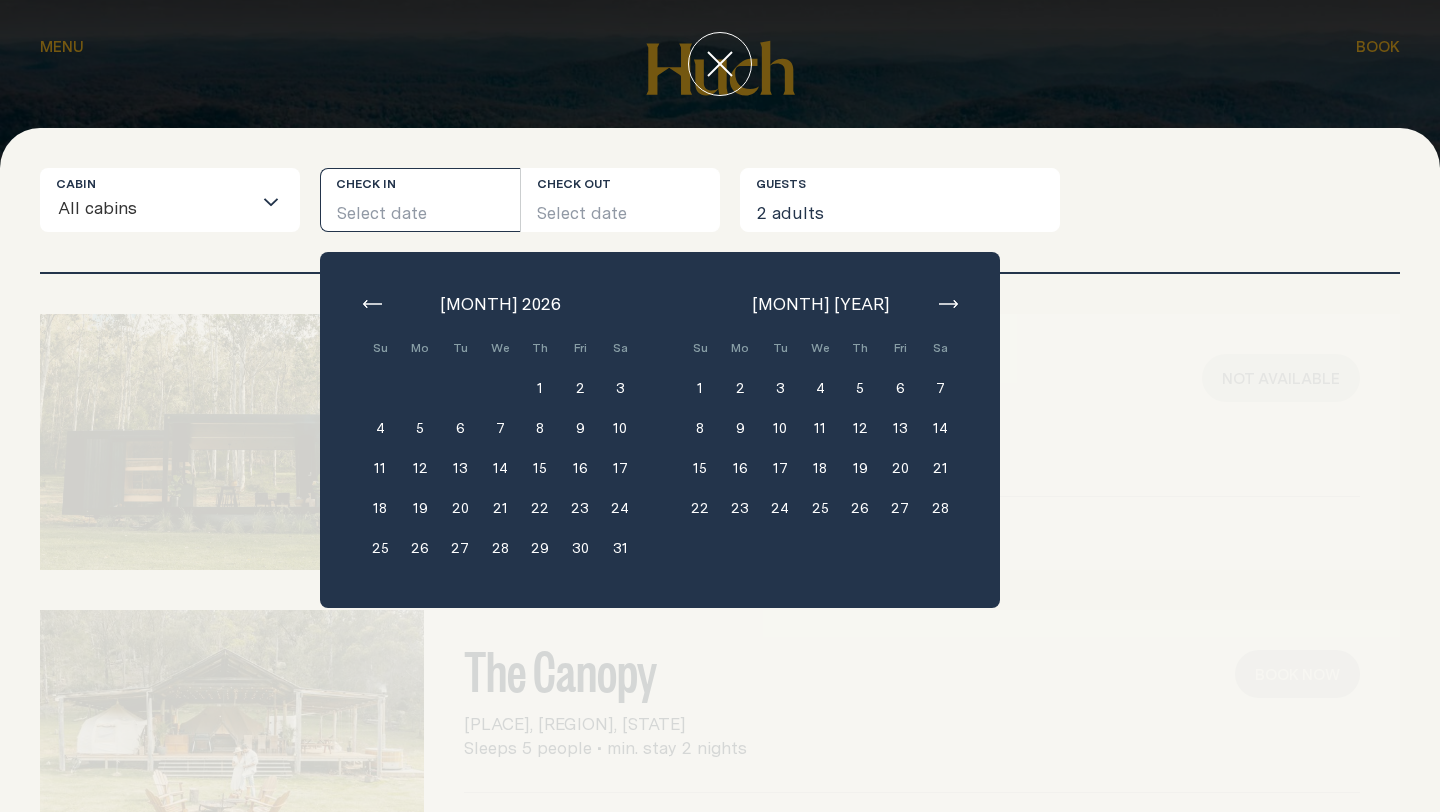click on "[BUSINESS_NAME]
[PLACE], [REGION], [STATE]
Sleeps
4
people • min. stay 2 nights
Select dates for availability and rates
Not available
[BUSINESS_NAME]
[PLACE], [REGION], [STATE]
Sleeps
5
people • min. stay 2 nights
Select dates for availability and rates
Book now
[BUSINESS_NAME]
[PLACE], [REGION], [STATE]
Sleeps
4
people • min. stay 2 nights
Select dates for availability and rates
Not available" at bounding box center (720, 543) 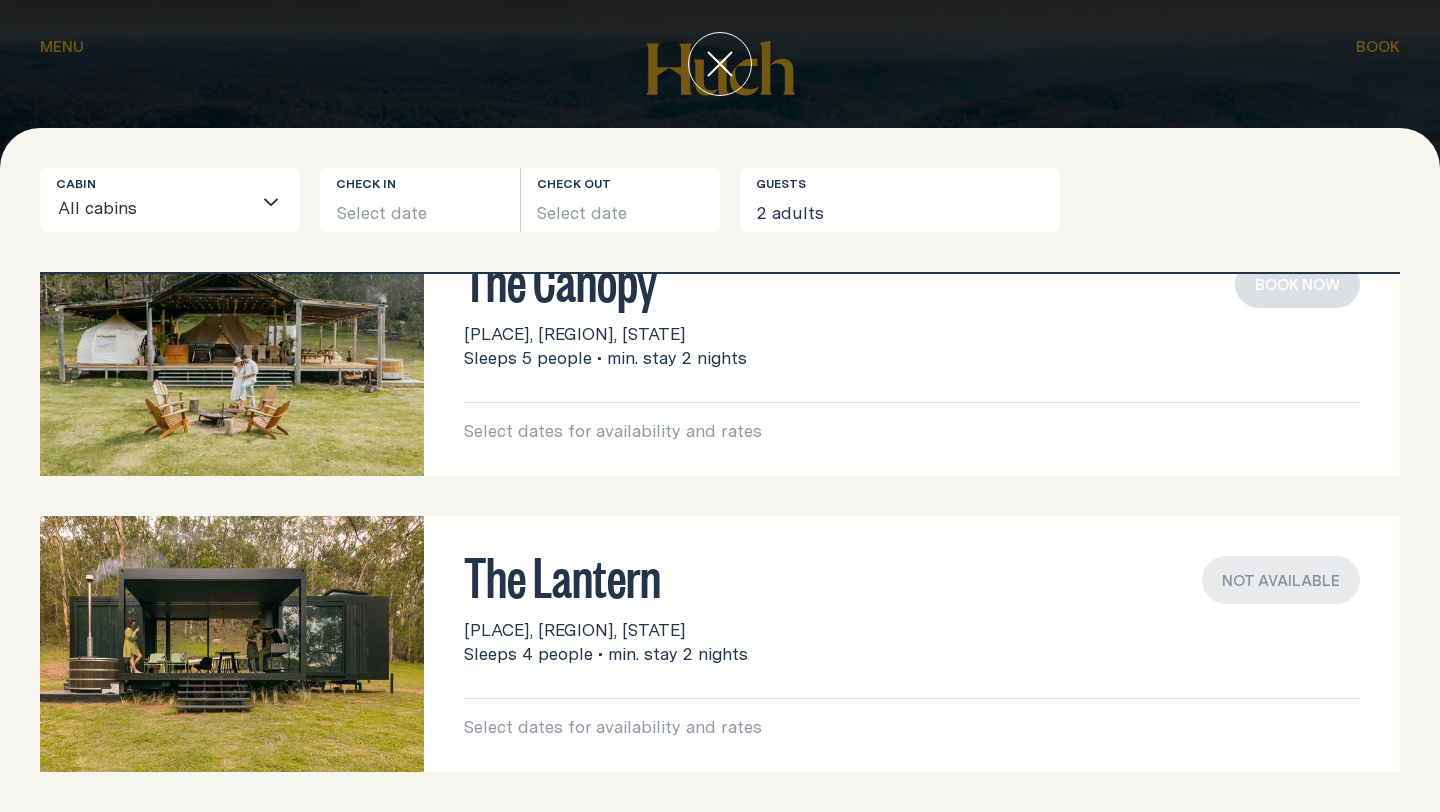 scroll, scrollTop: 0, scrollLeft: 0, axis: both 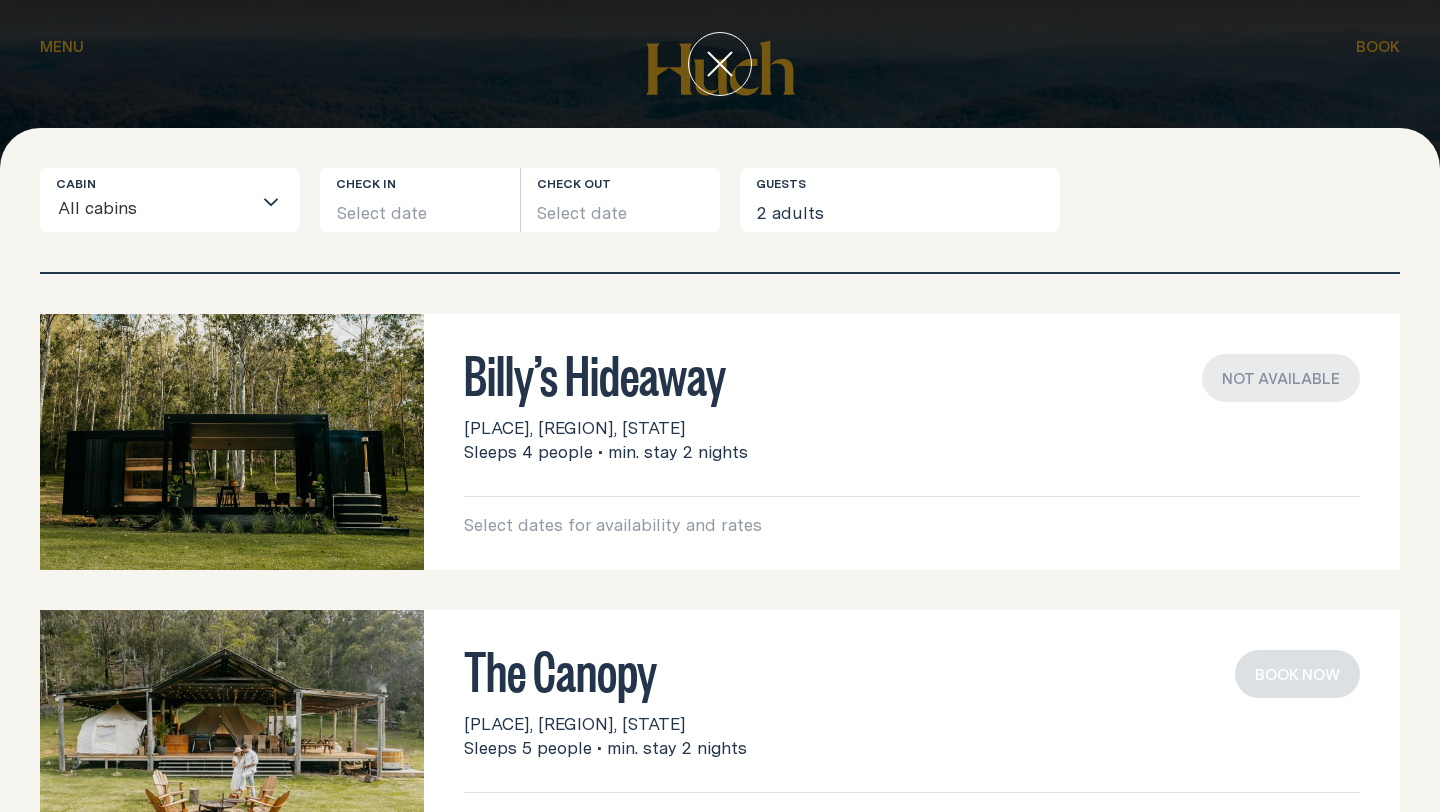 click 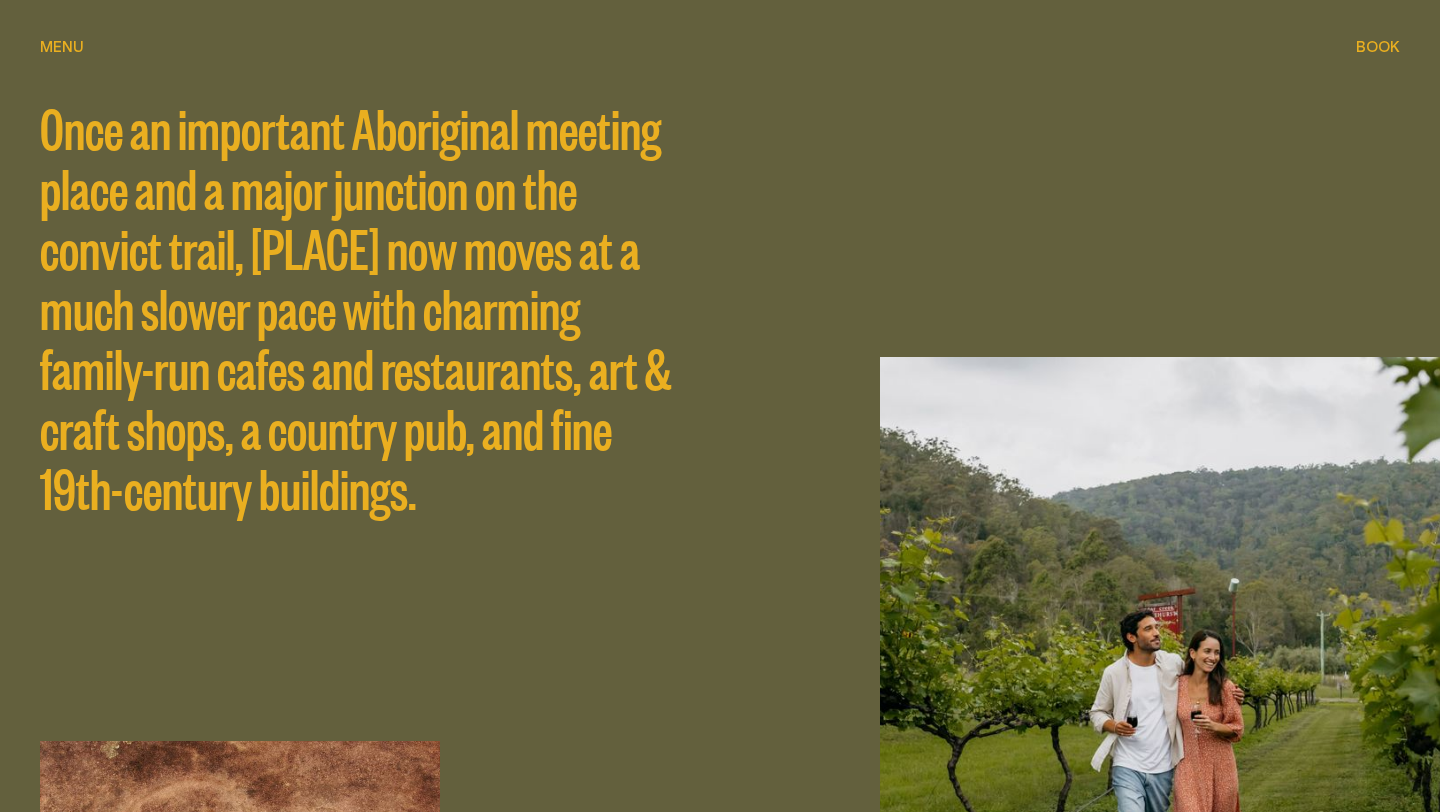 scroll, scrollTop: 0, scrollLeft: 0, axis: both 